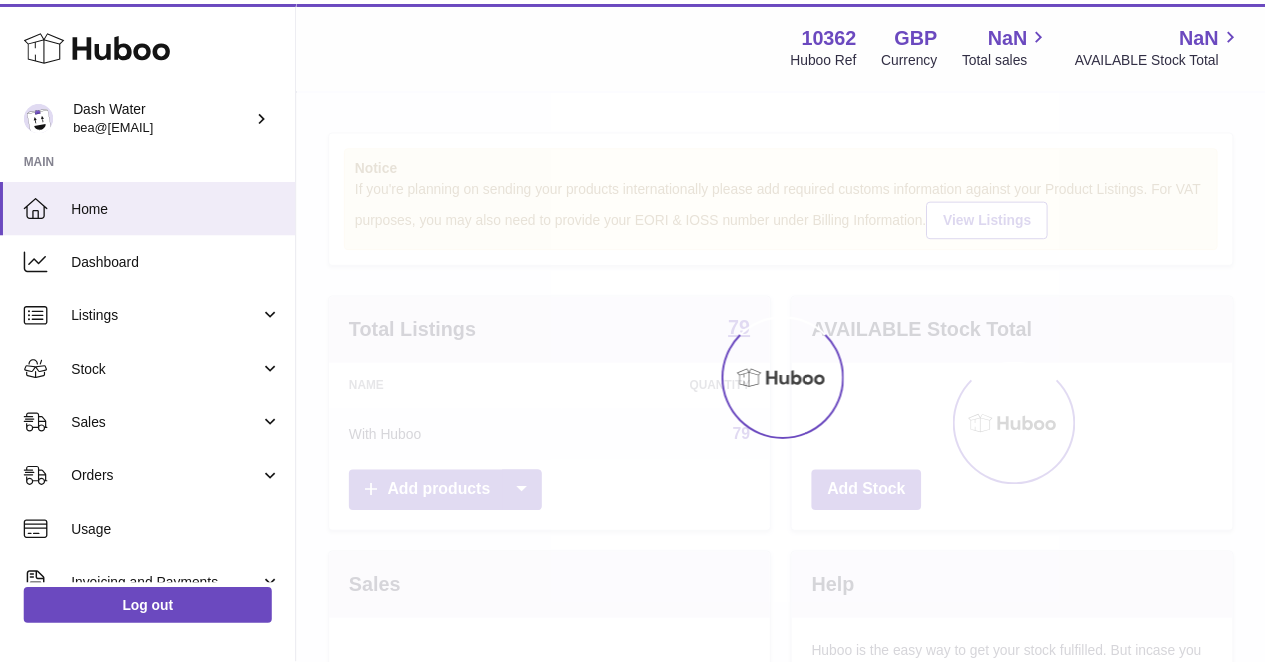 scroll, scrollTop: 0, scrollLeft: 0, axis: both 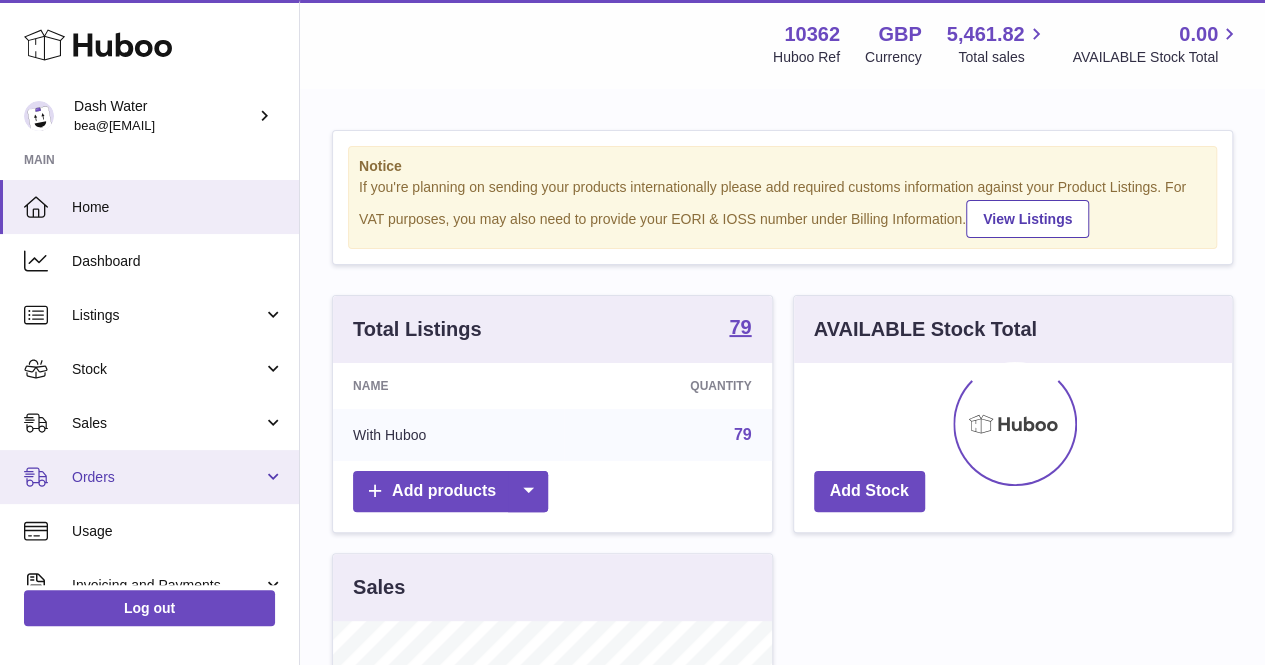 click on "Orders" at bounding box center (149, 477) 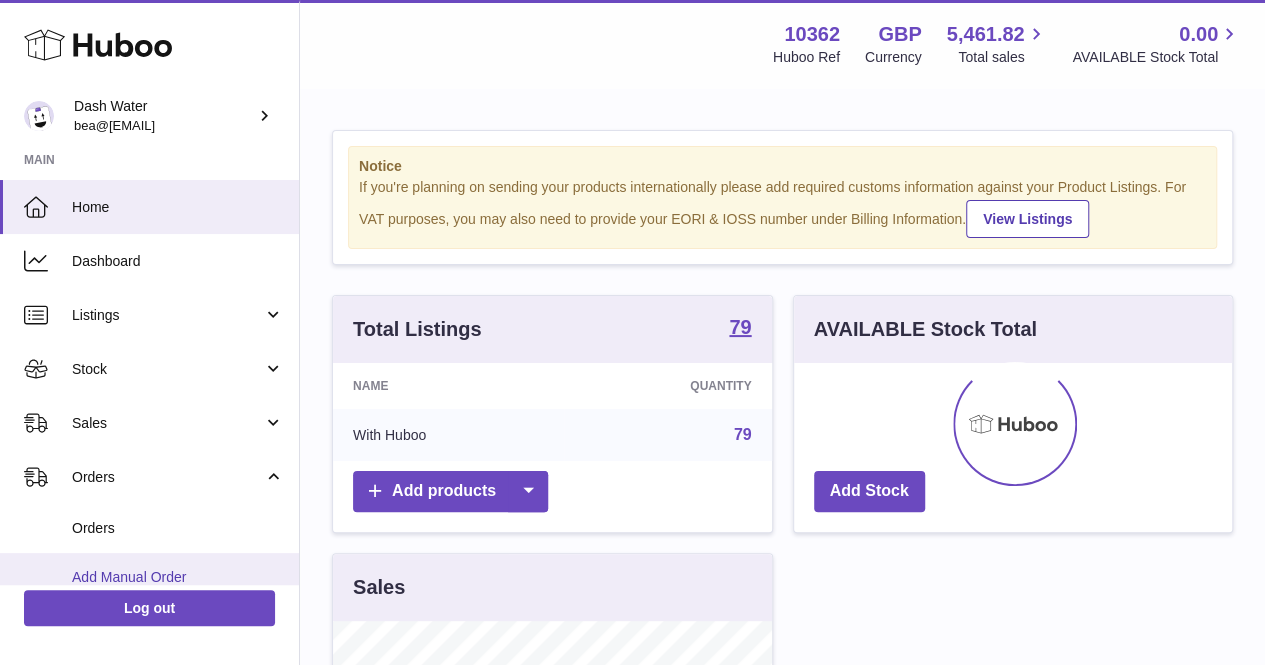 click on "Add Manual Order" at bounding box center (178, 577) 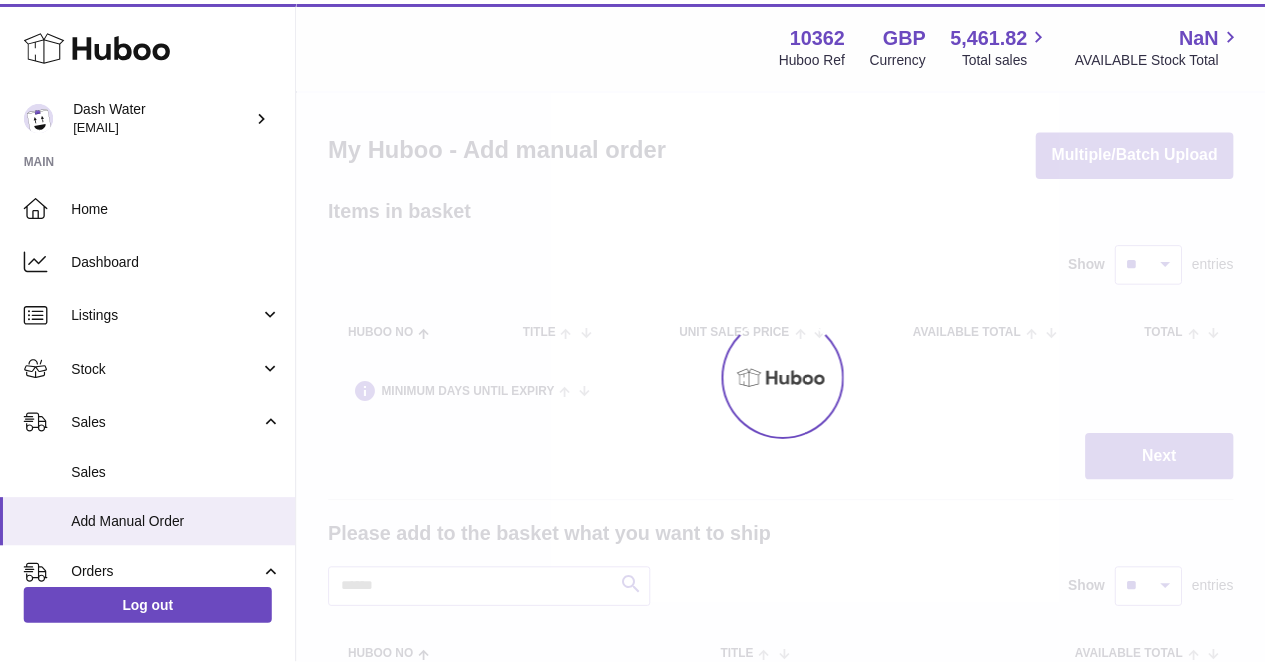 scroll, scrollTop: 0, scrollLeft: 0, axis: both 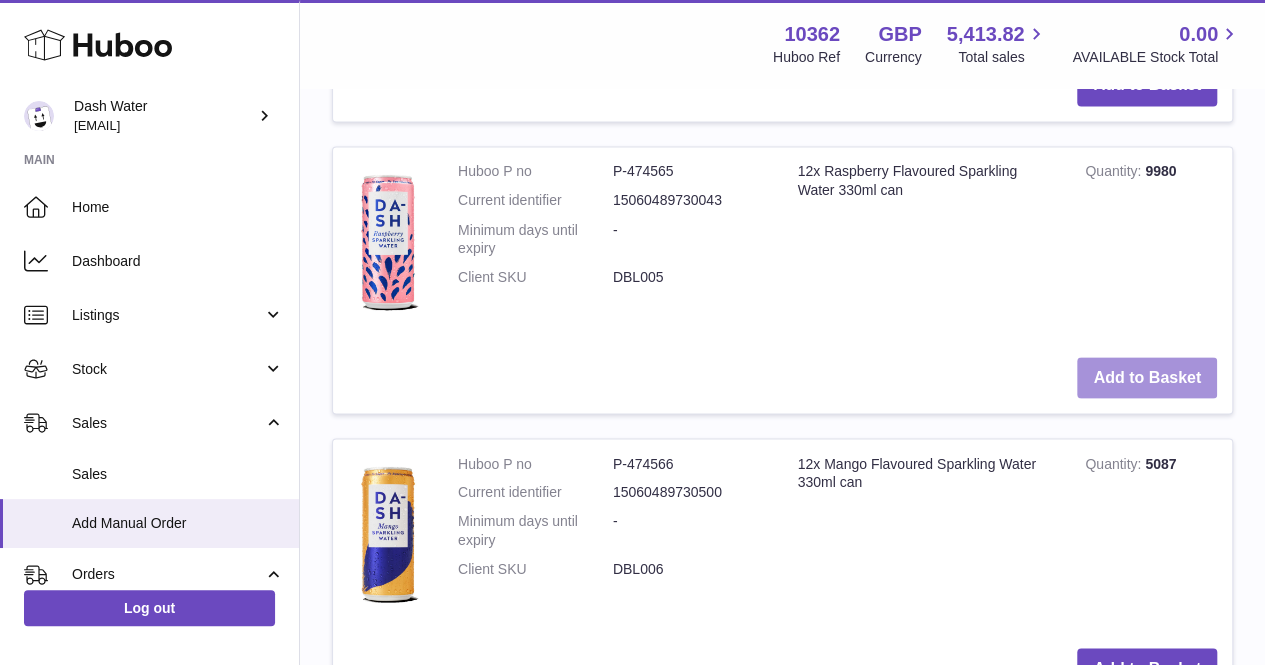 click on "Add to Basket" at bounding box center [1147, 377] 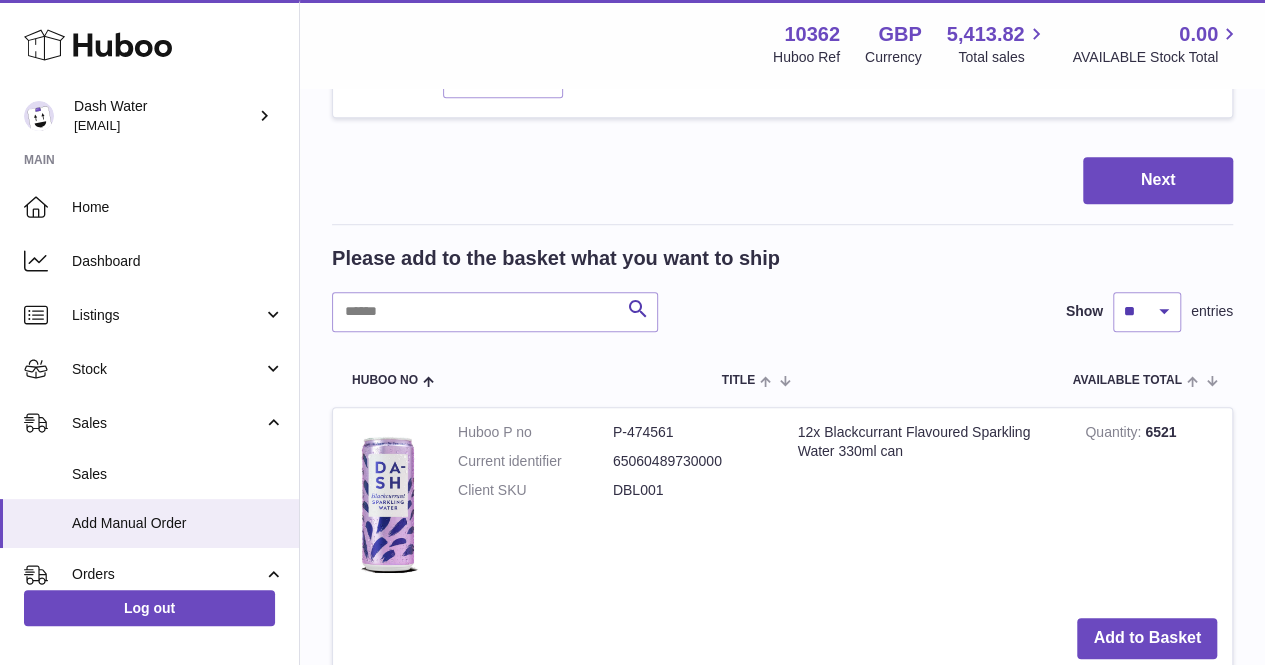 scroll, scrollTop: 610, scrollLeft: 0, axis: vertical 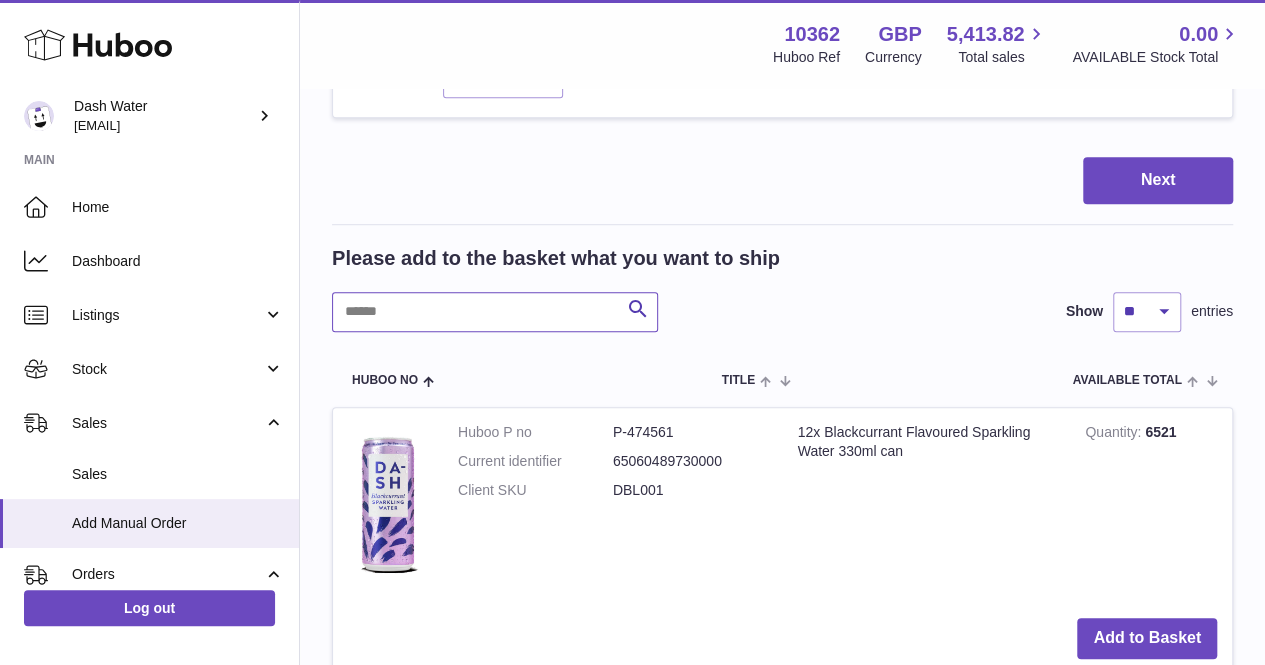 click at bounding box center (495, 312) 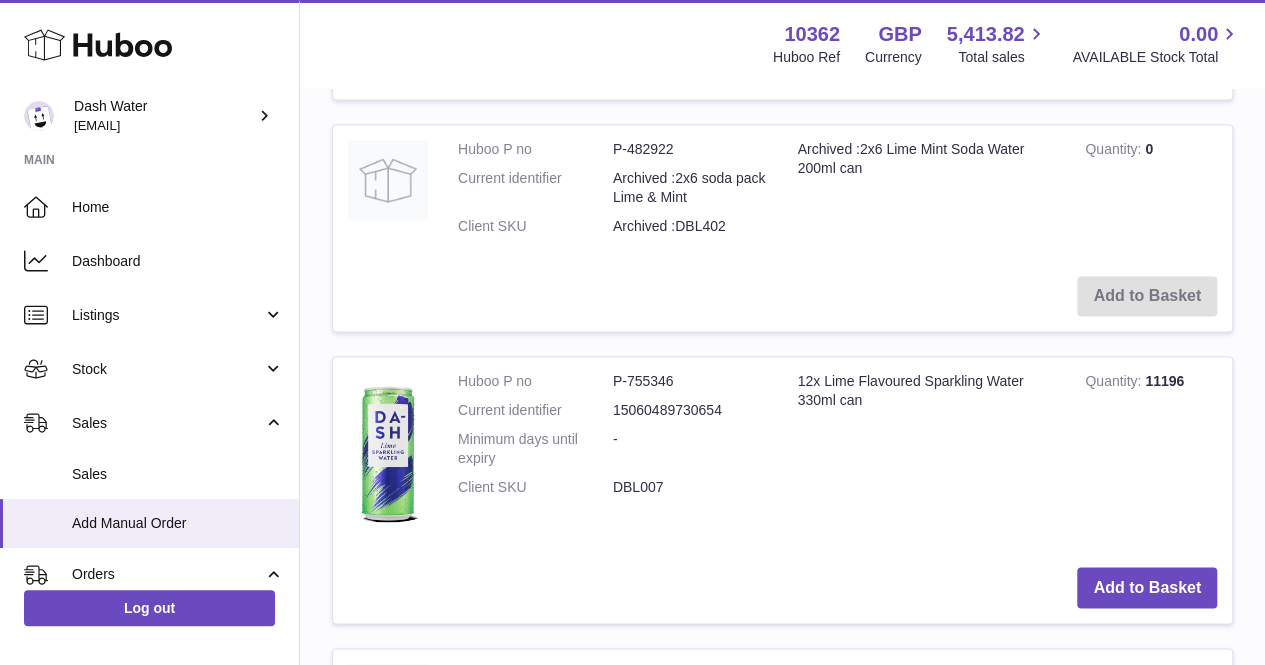 scroll, scrollTop: 1417, scrollLeft: 0, axis: vertical 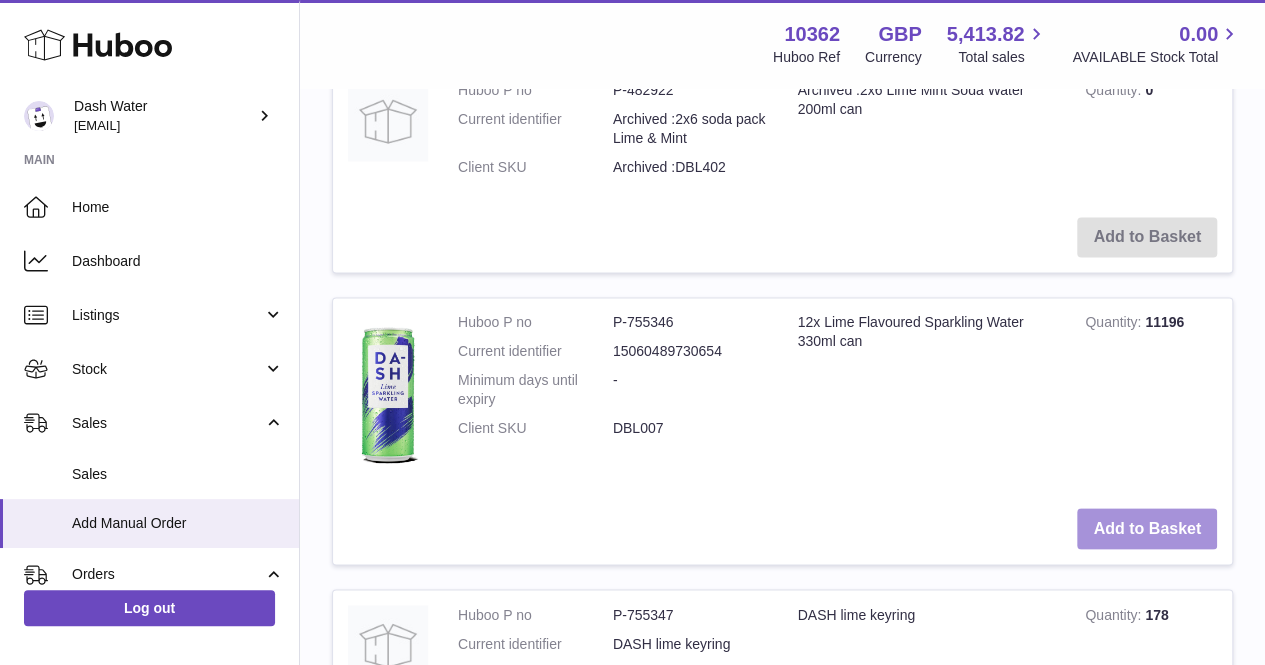 drag, startPoint x: 1131, startPoint y: 513, endPoint x: 1163, endPoint y: 521, distance: 32.984844 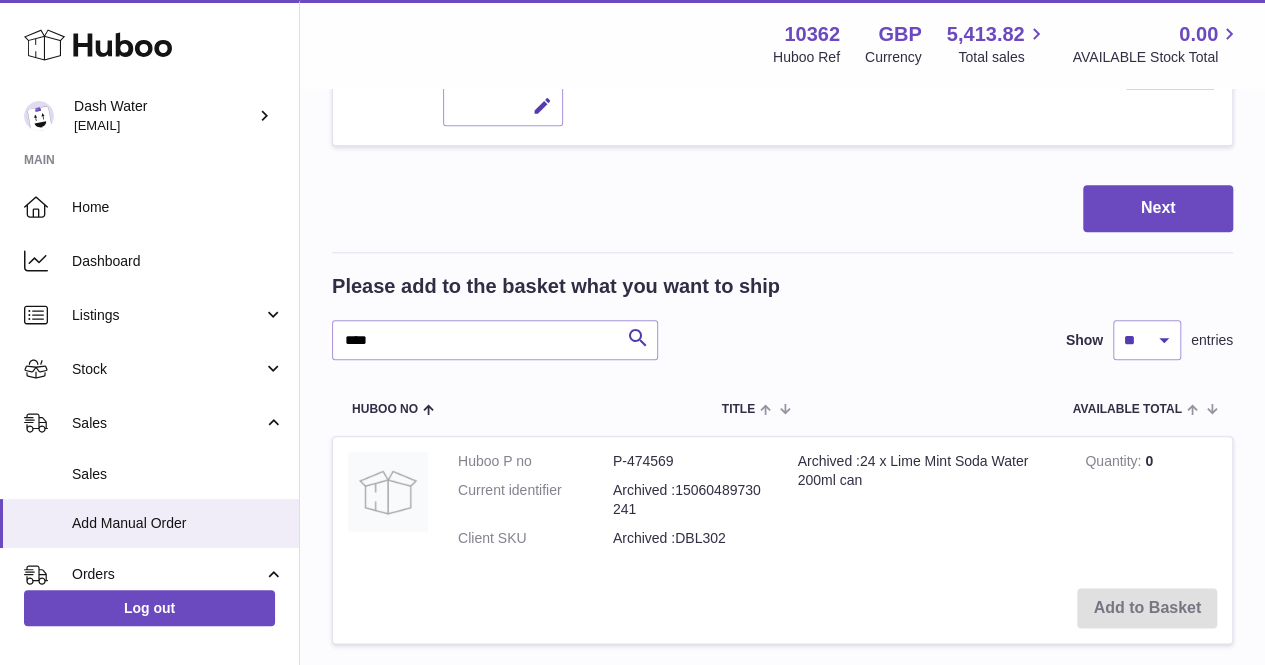 scroll, scrollTop: 913, scrollLeft: 0, axis: vertical 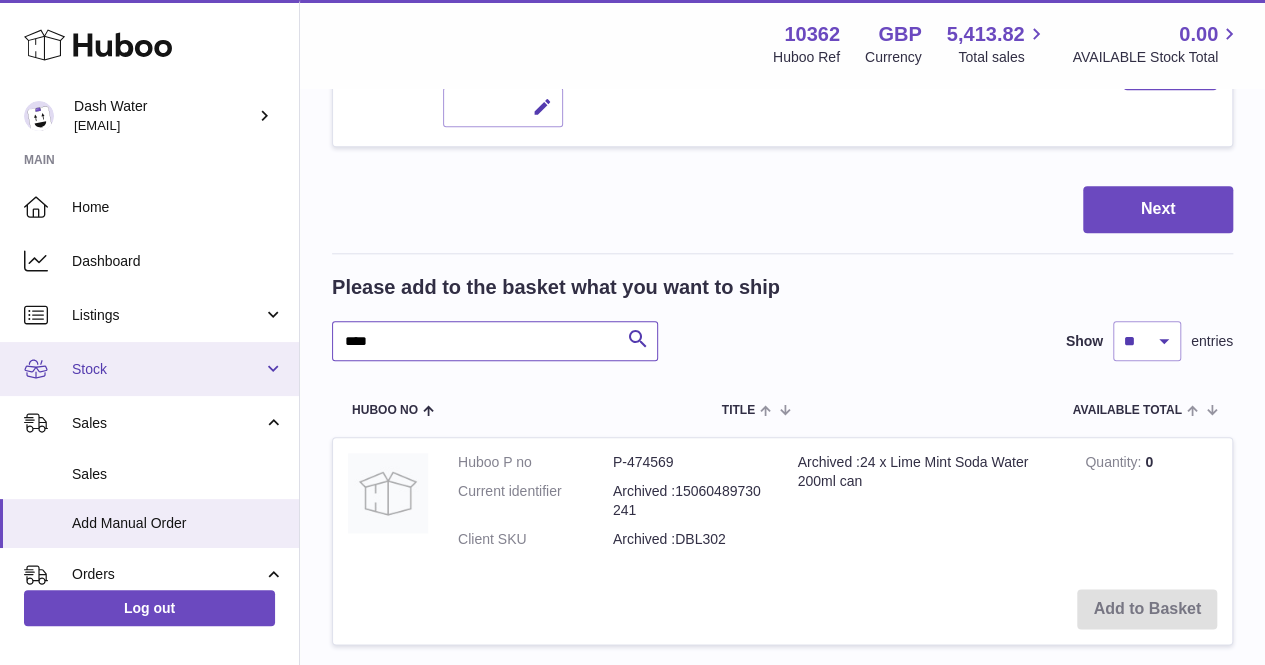 drag, startPoint x: 378, startPoint y: 342, endPoint x: 284, endPoint y: 341, distance: 94.00532 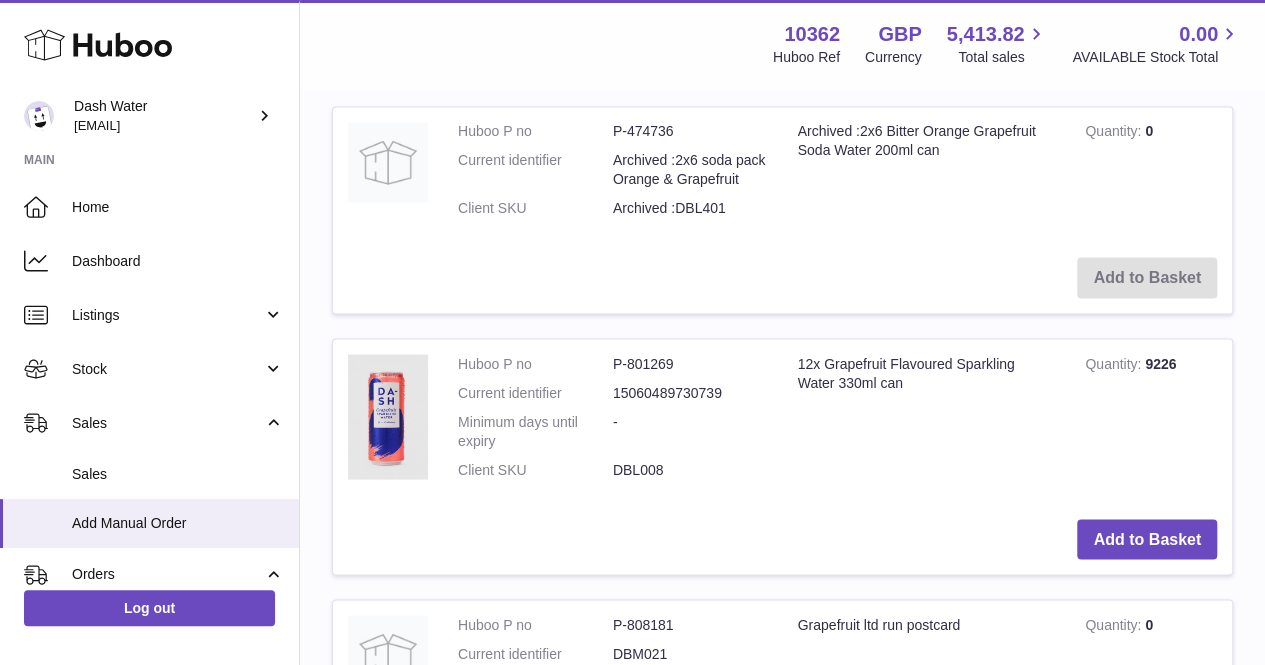 scroll, scrollTop: 1711, scrollLeft: 0, axis: vertical 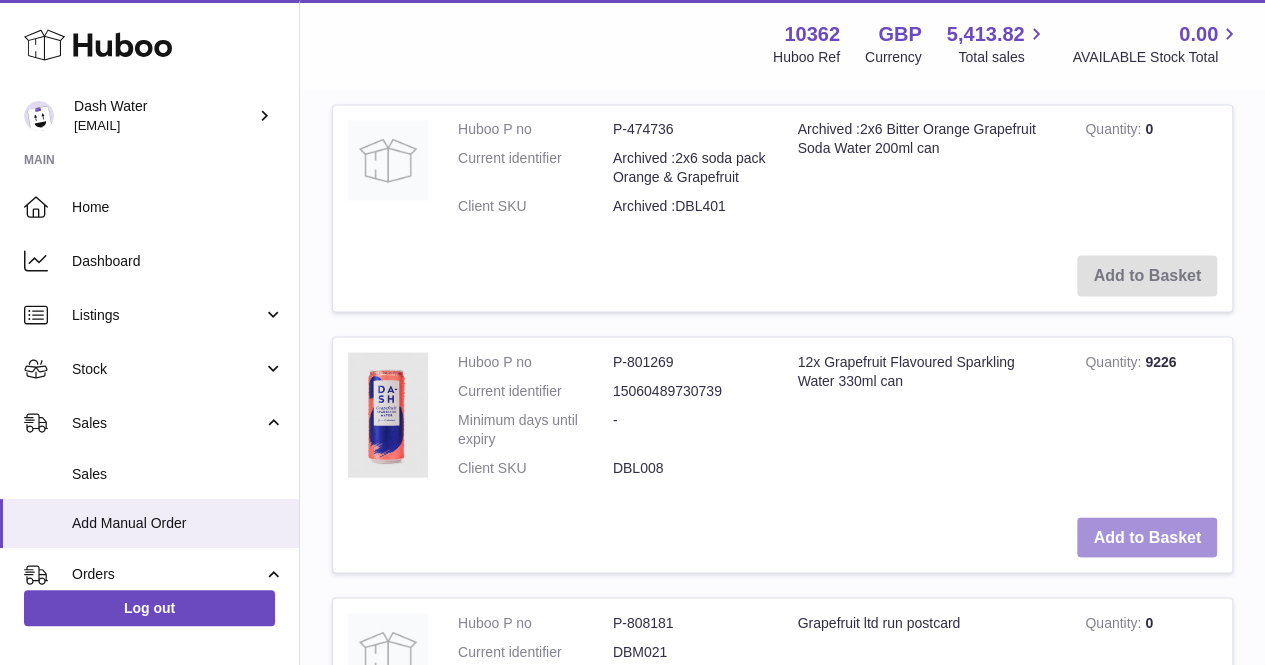 click on "Add to Basket" at bounding box center [1147, 537] 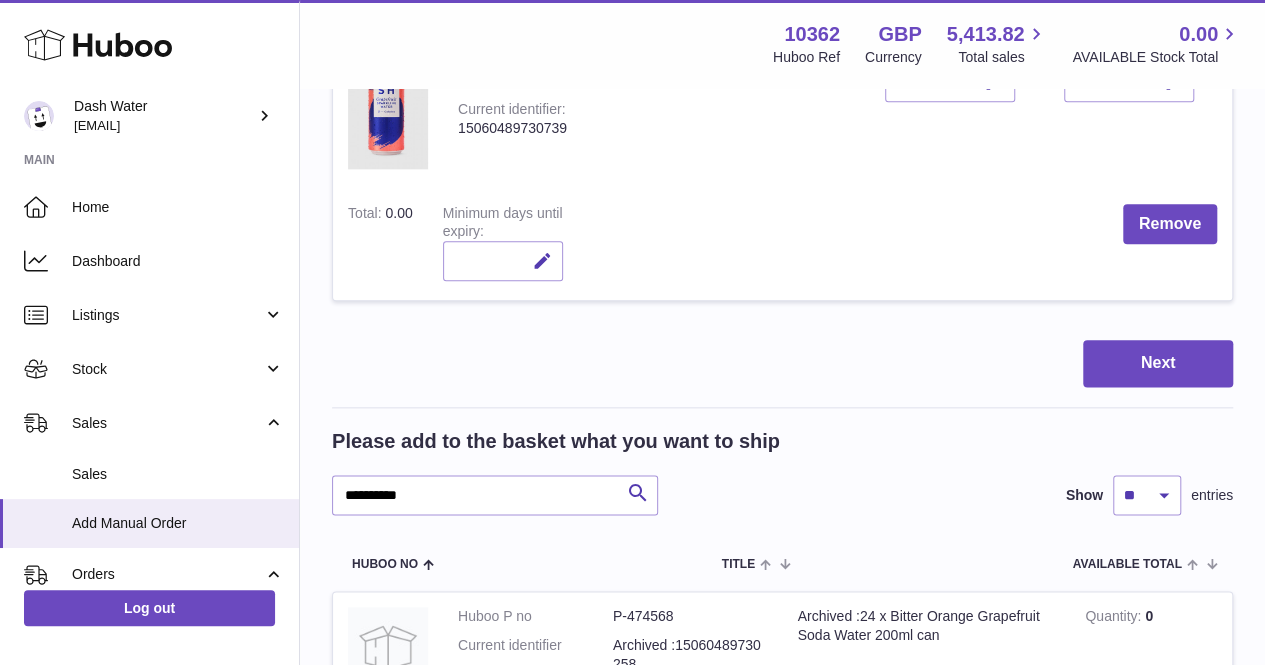 scroll, scrollTop: 1055, scrollLeft: 0, axis: vertical 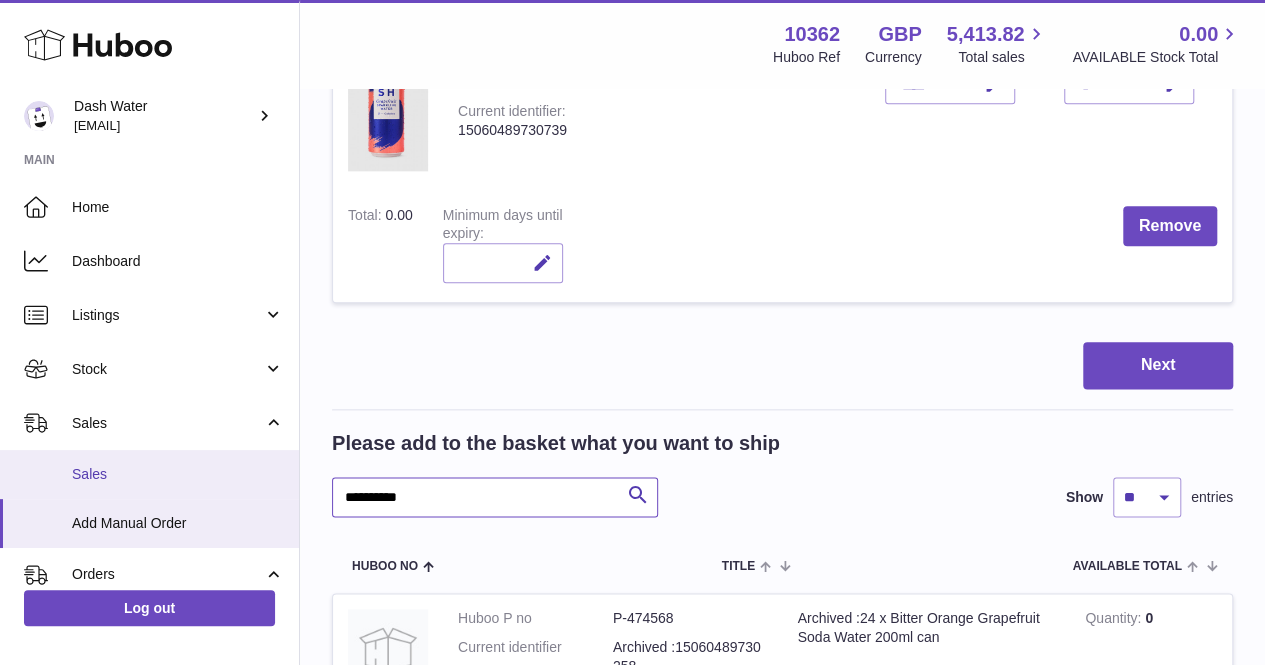 drag, startPoint x: 437, startPoint y: 486, endPoint x: 286, endPoint y: 490, distance: 151.05296 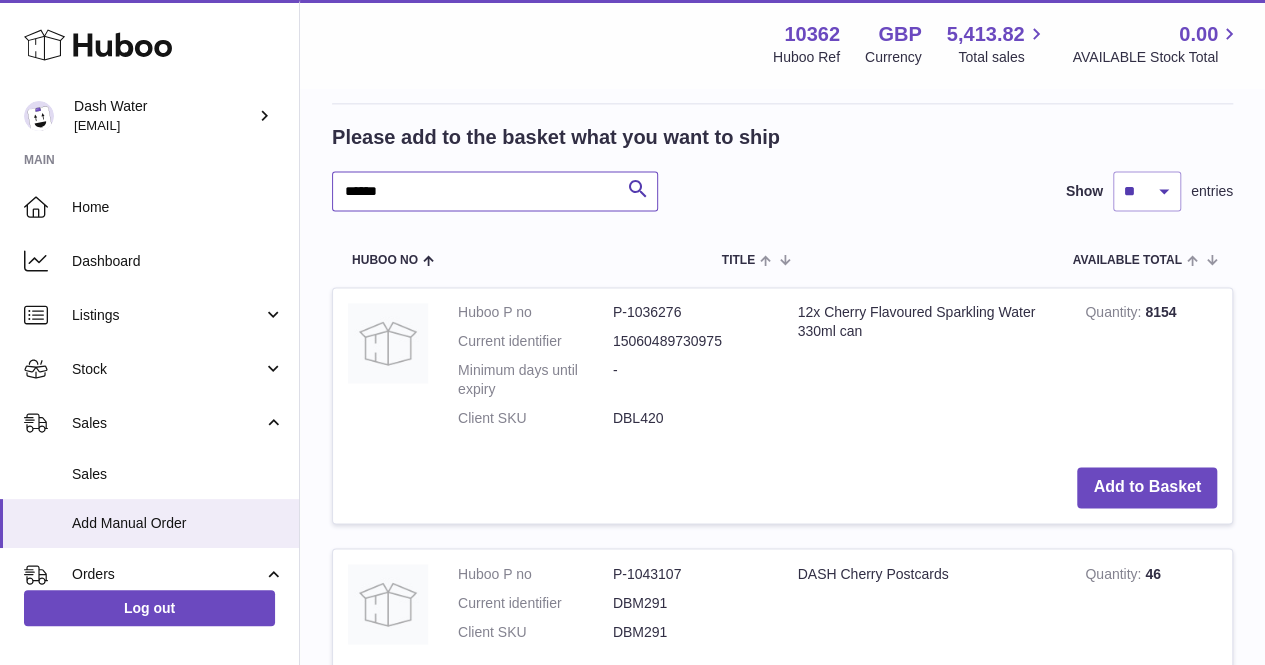 scroll, scrollTop: 1362, scrollLeft: 0, axis: vertical 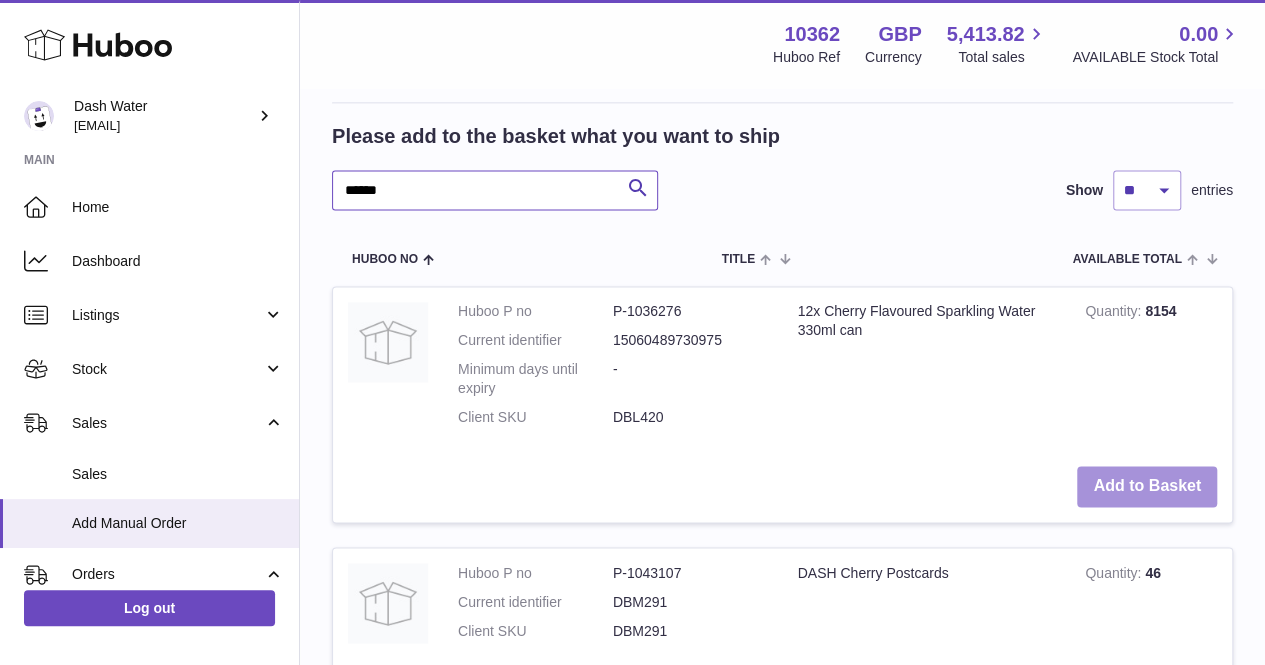 type on "******" 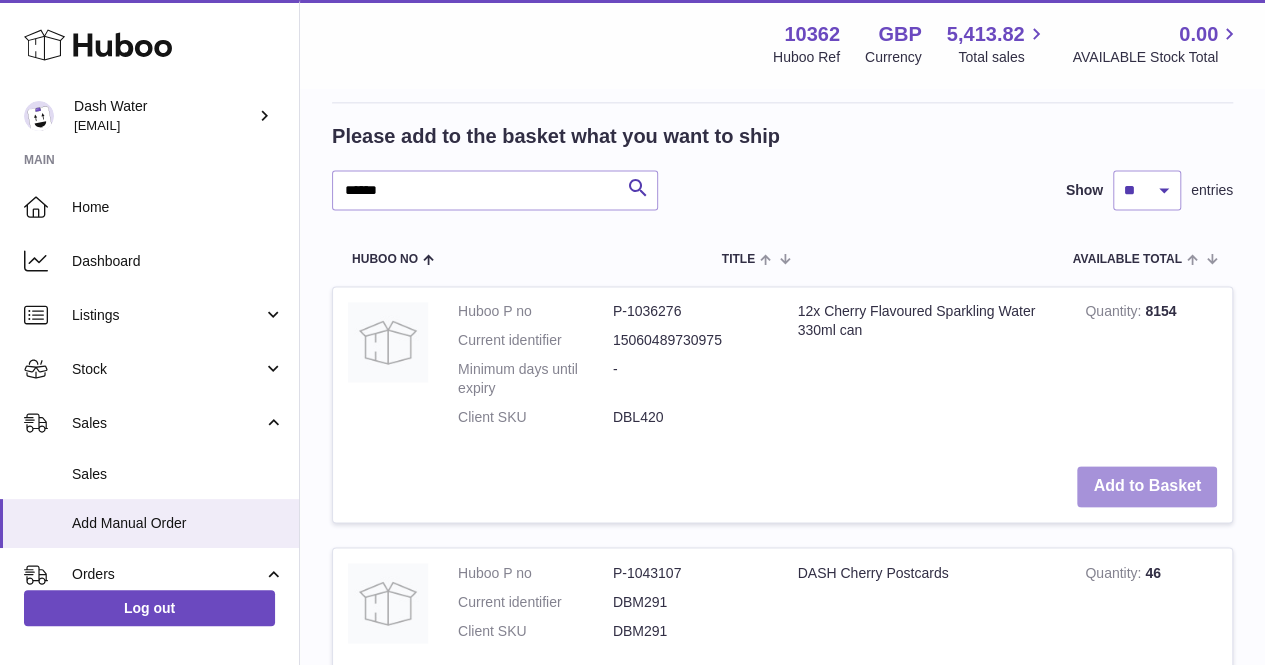 click on "Add to Basket" at bounding box center [1147, 486] 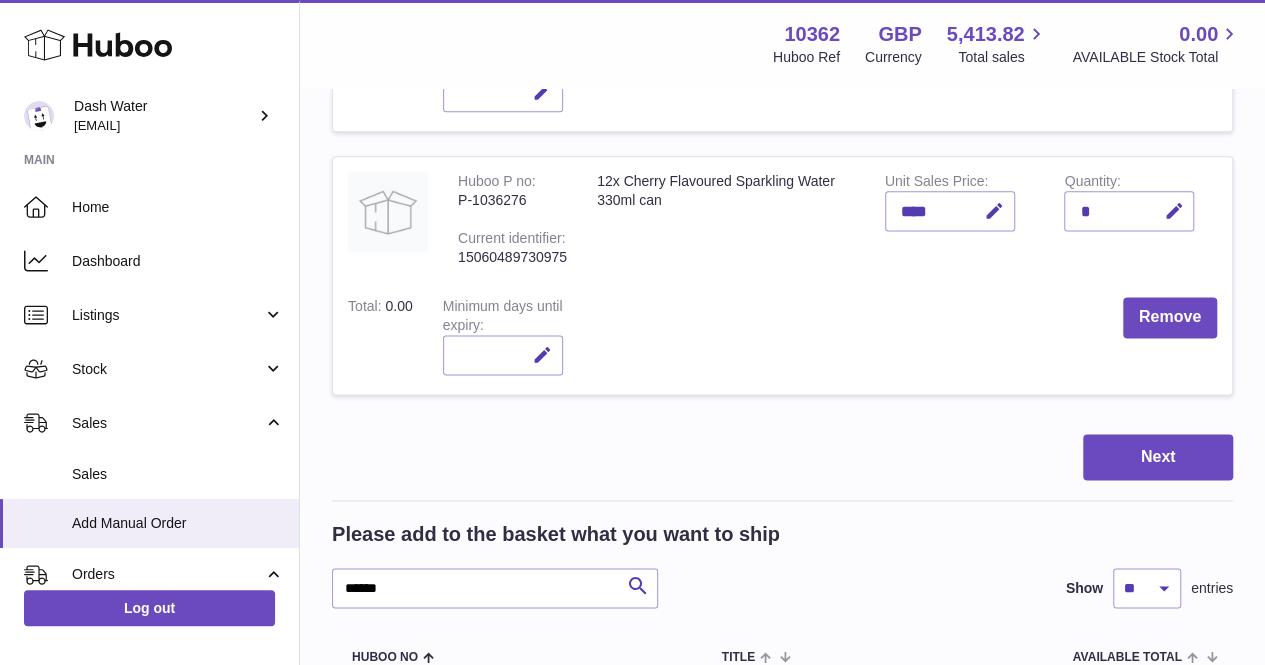 scroll, scrollTop: 1225, scrollLeft: 0, axis: vertical 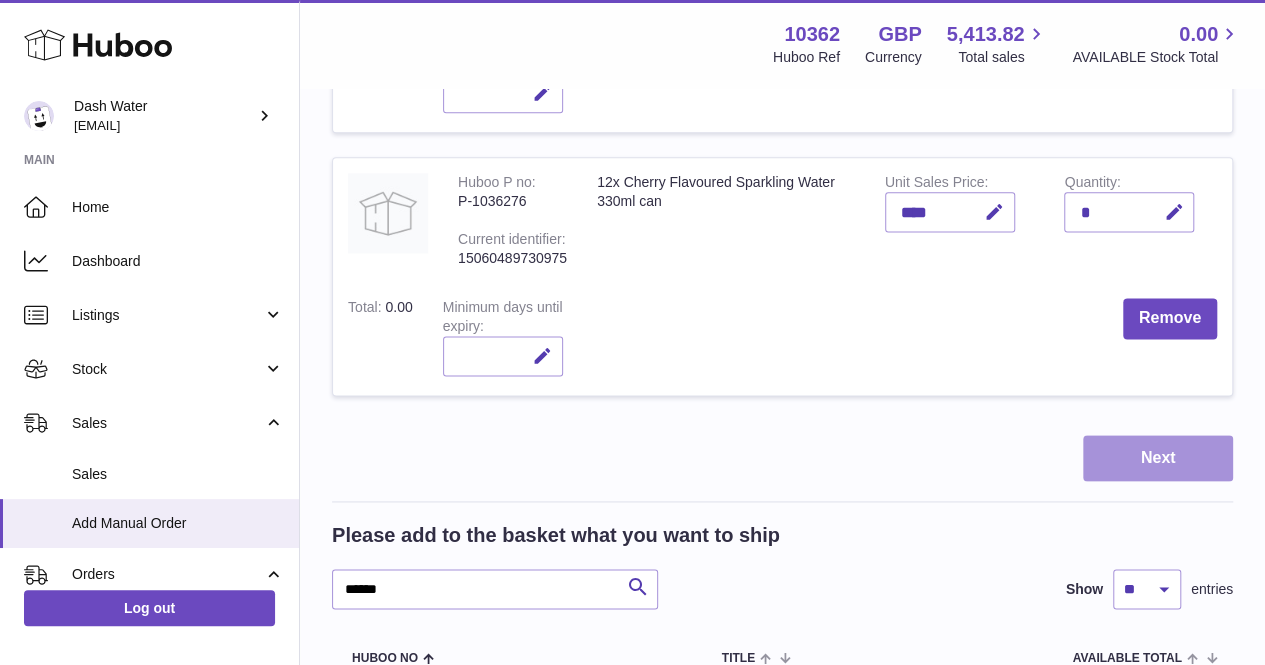 click on "Next" at bounding box center (1158, 458) 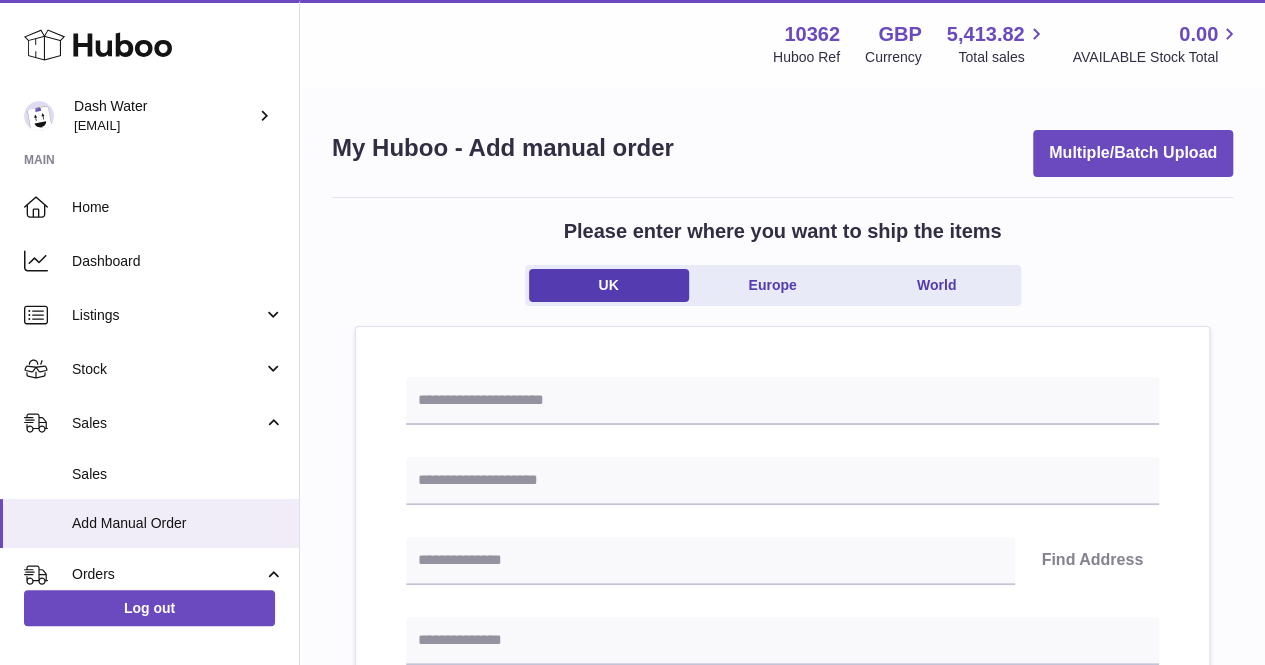 scroll, scrollTop: 43, scrollLeft: 0, axis: vertical 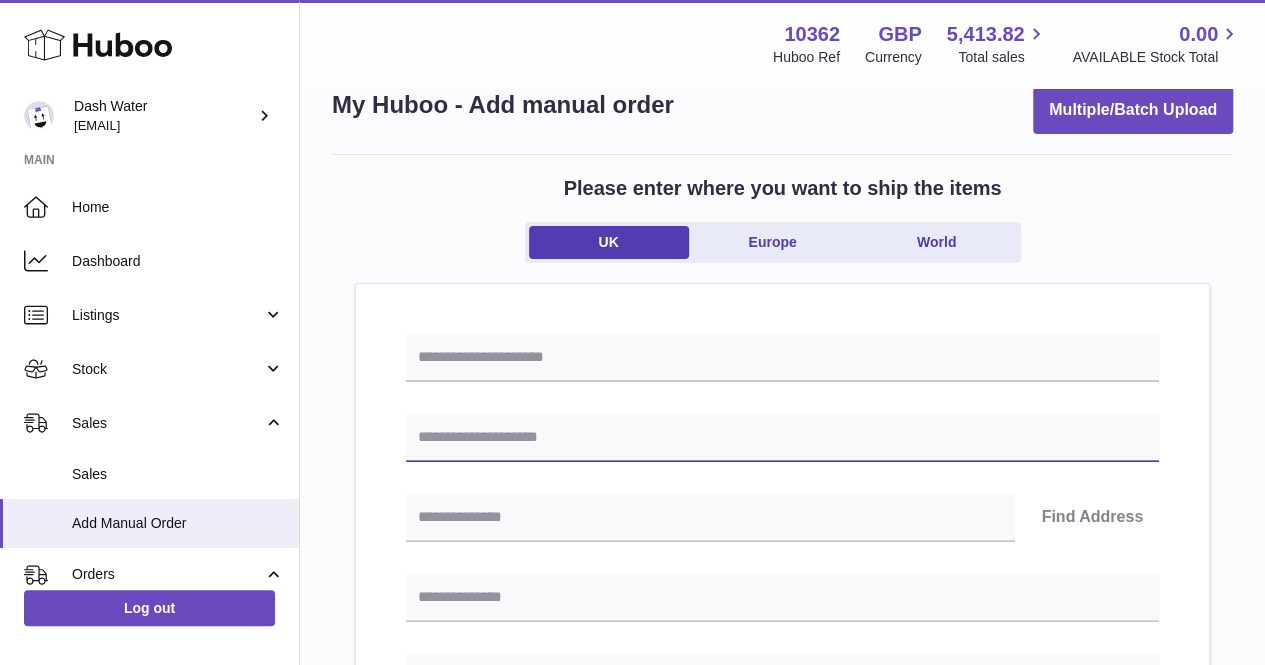 click at bounding box center (782, 438) 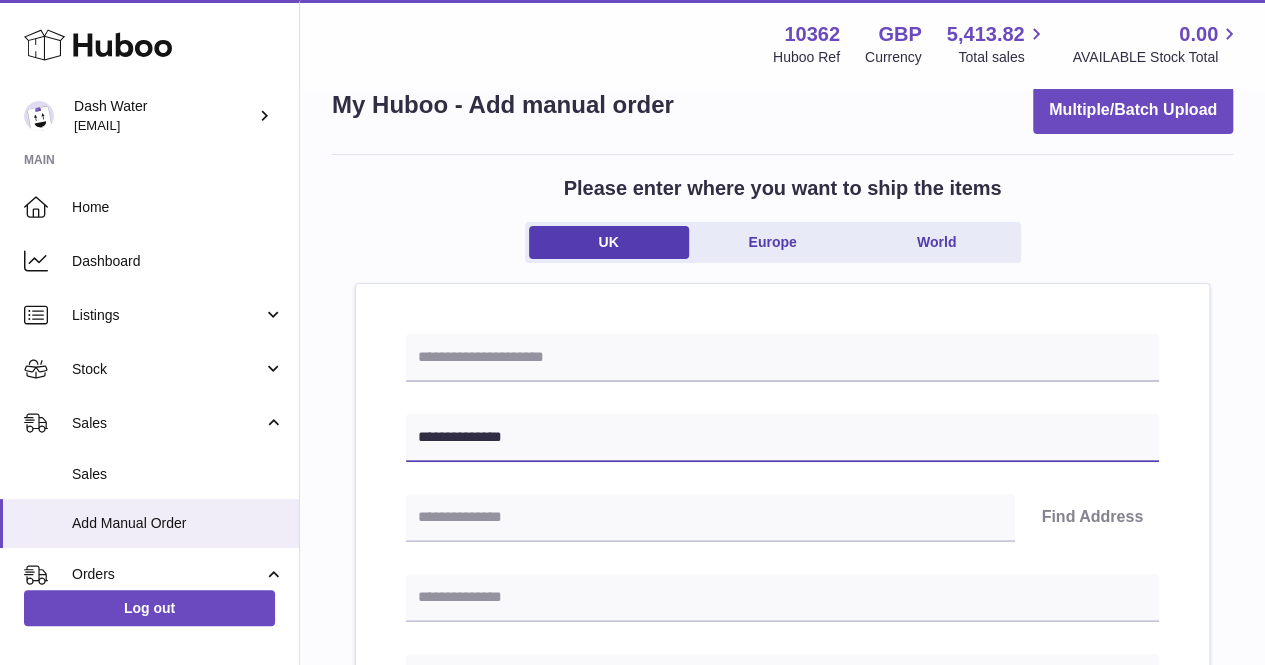 type on "**********" 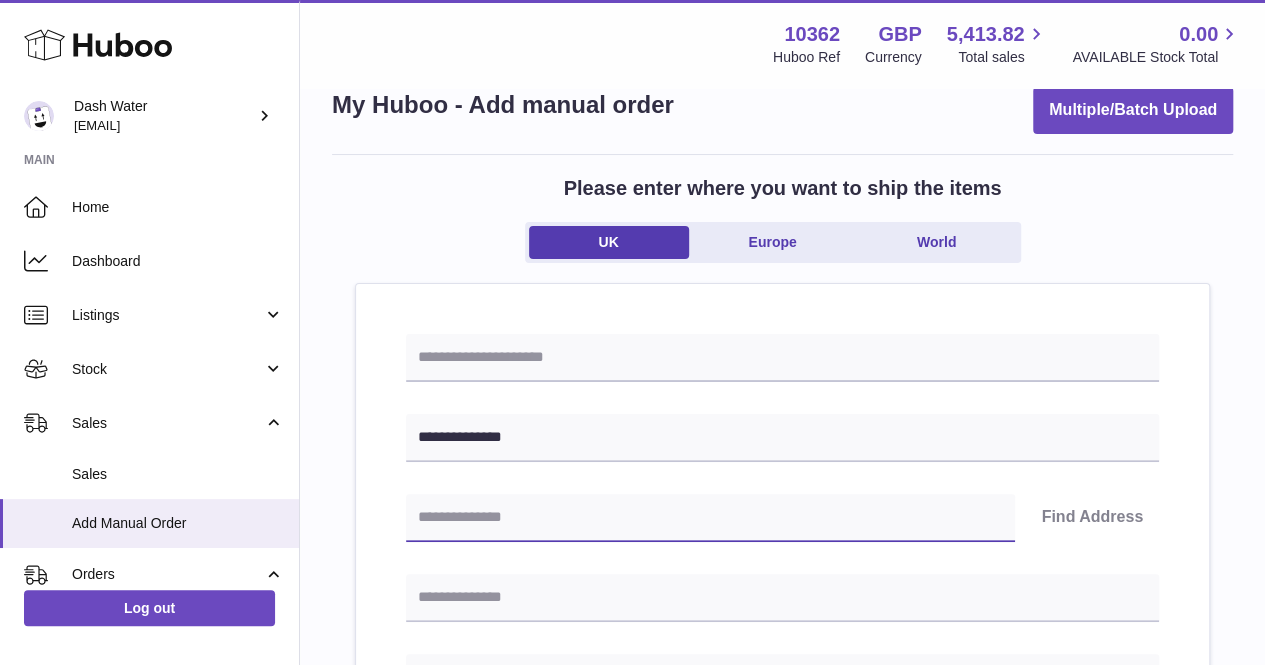 click at bounding box center (710, 518) 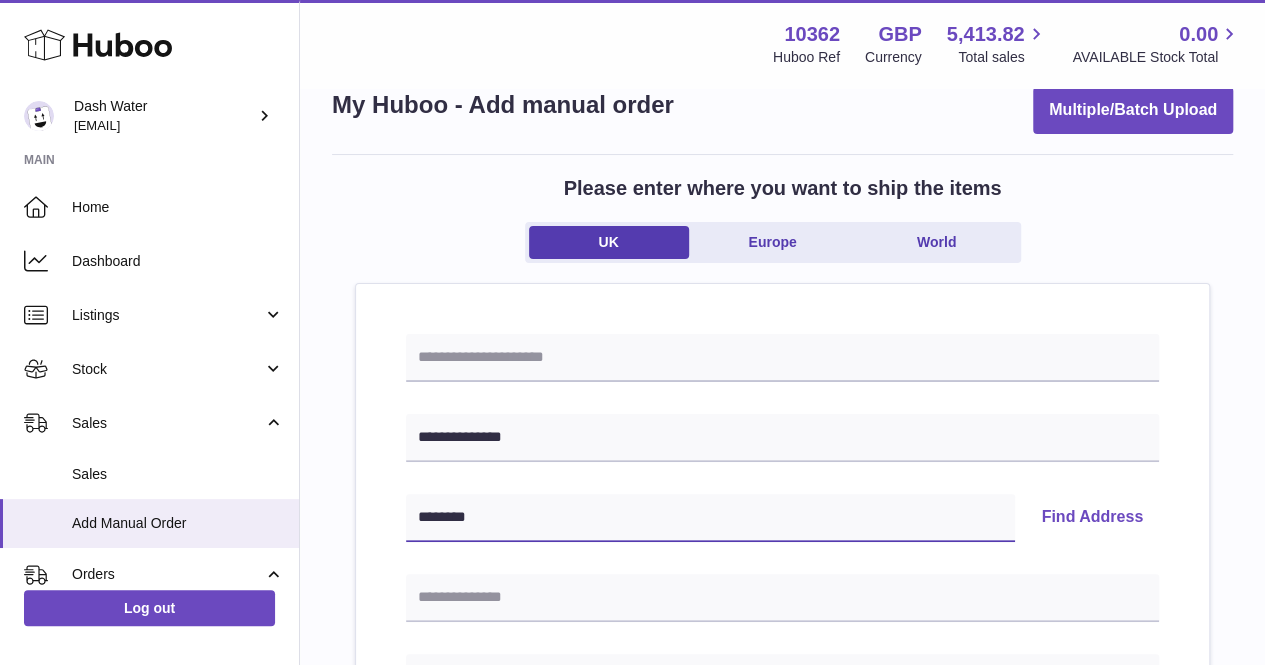 type on "********" 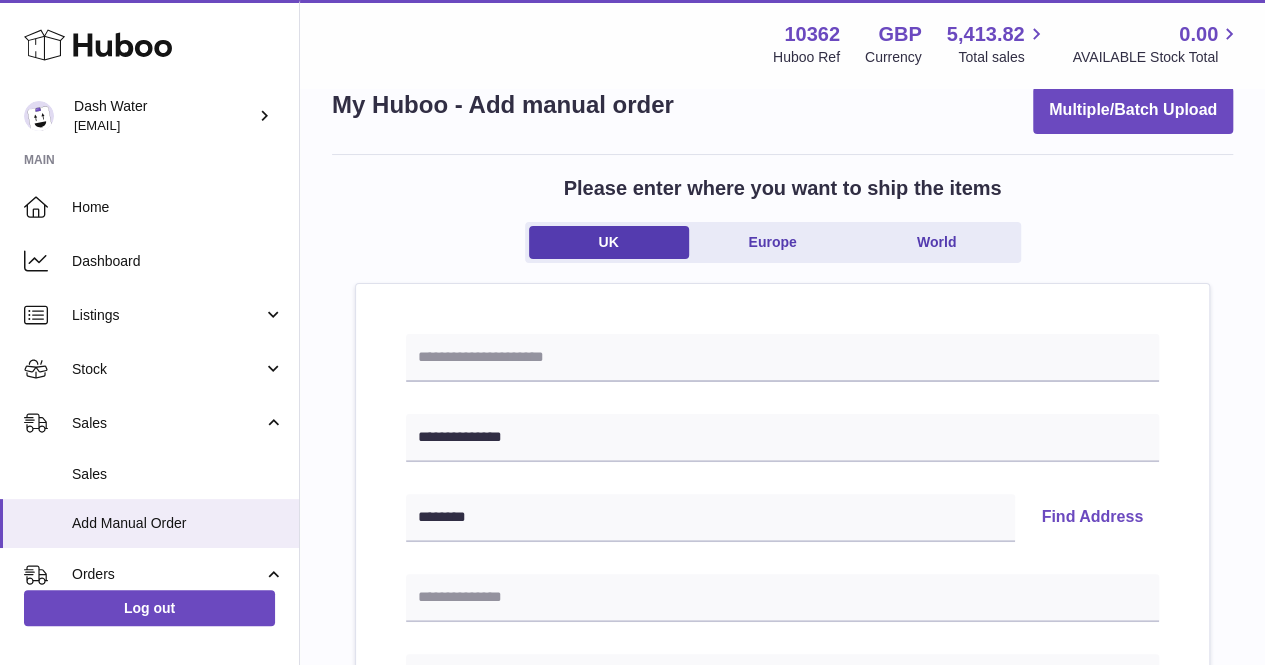 click on "Find Address" at bounding box center (1092, 518) 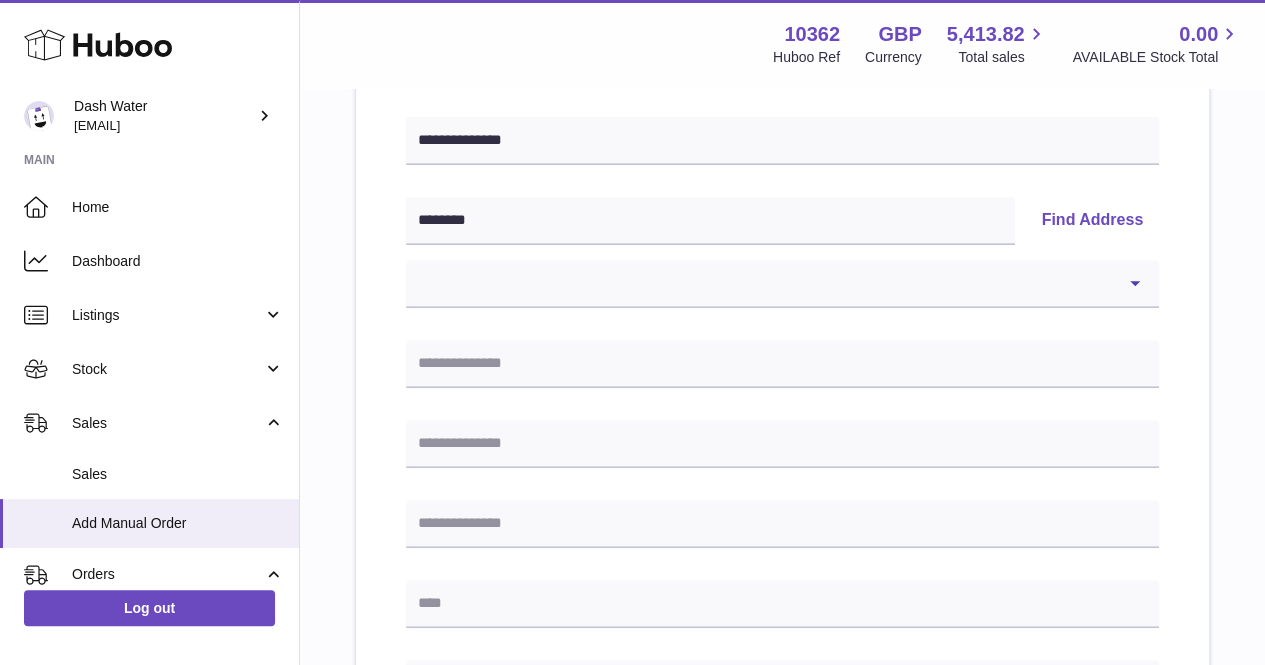 scroll, scrollTop: 337, scrollLeft: 0, axis: vertical 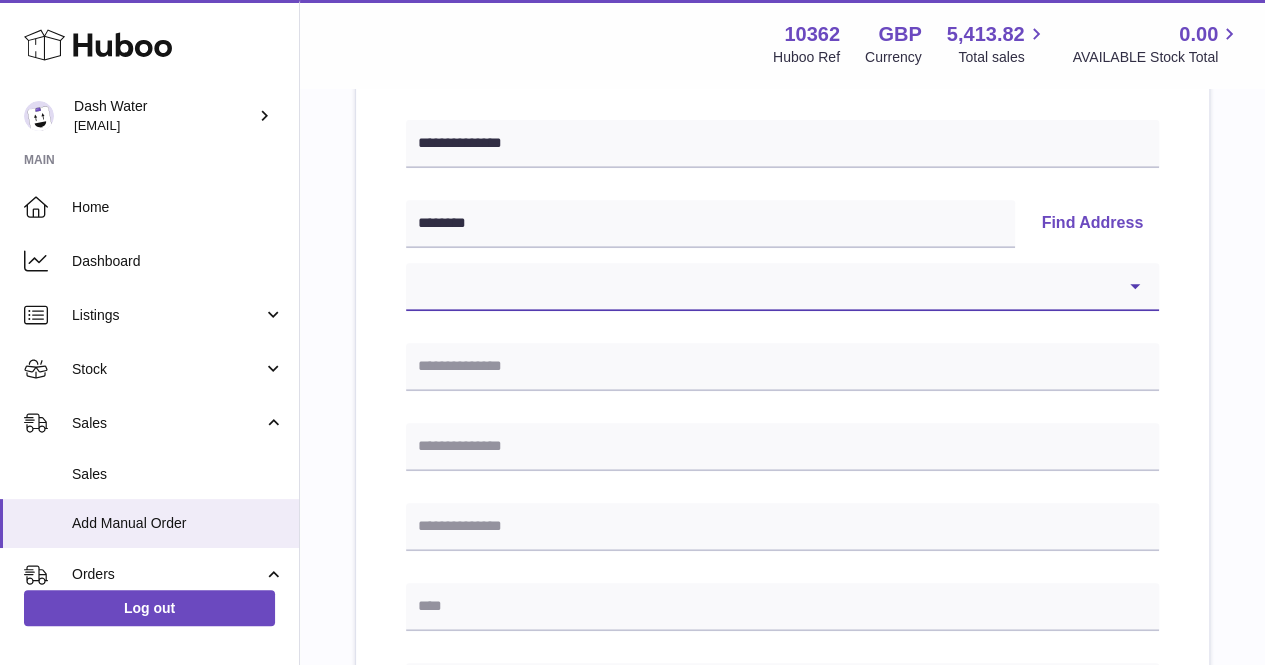 click on "**********" at bounding box center [782, 287] 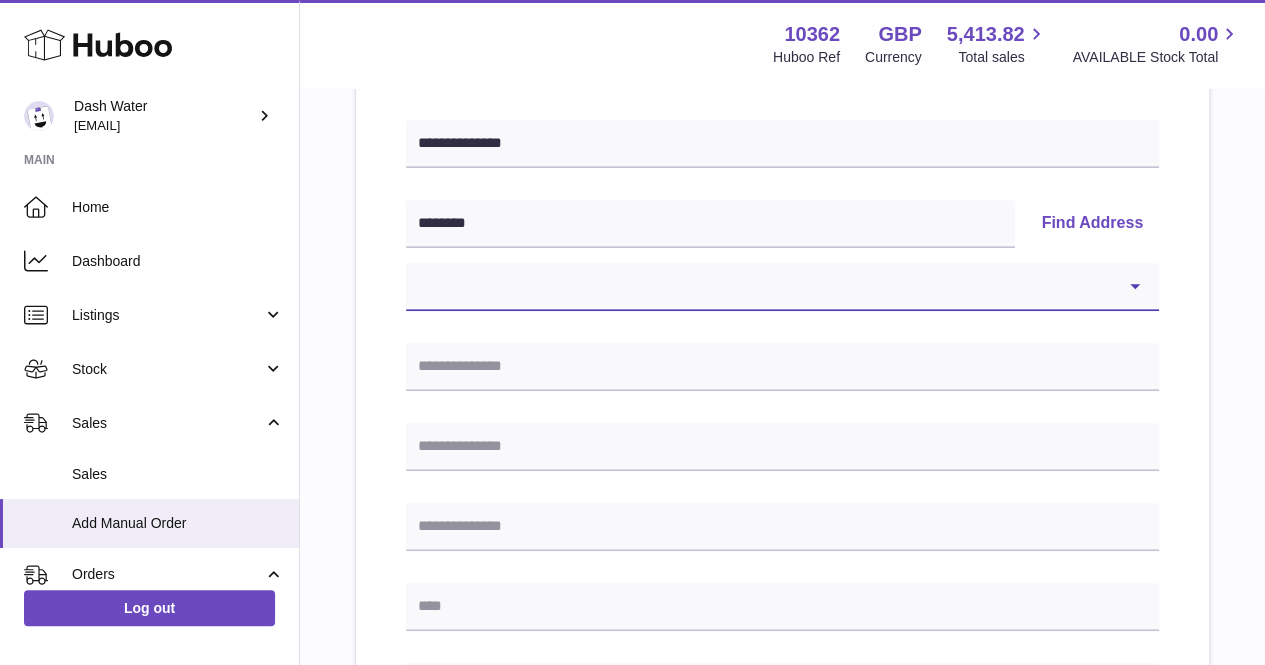 select on "**" 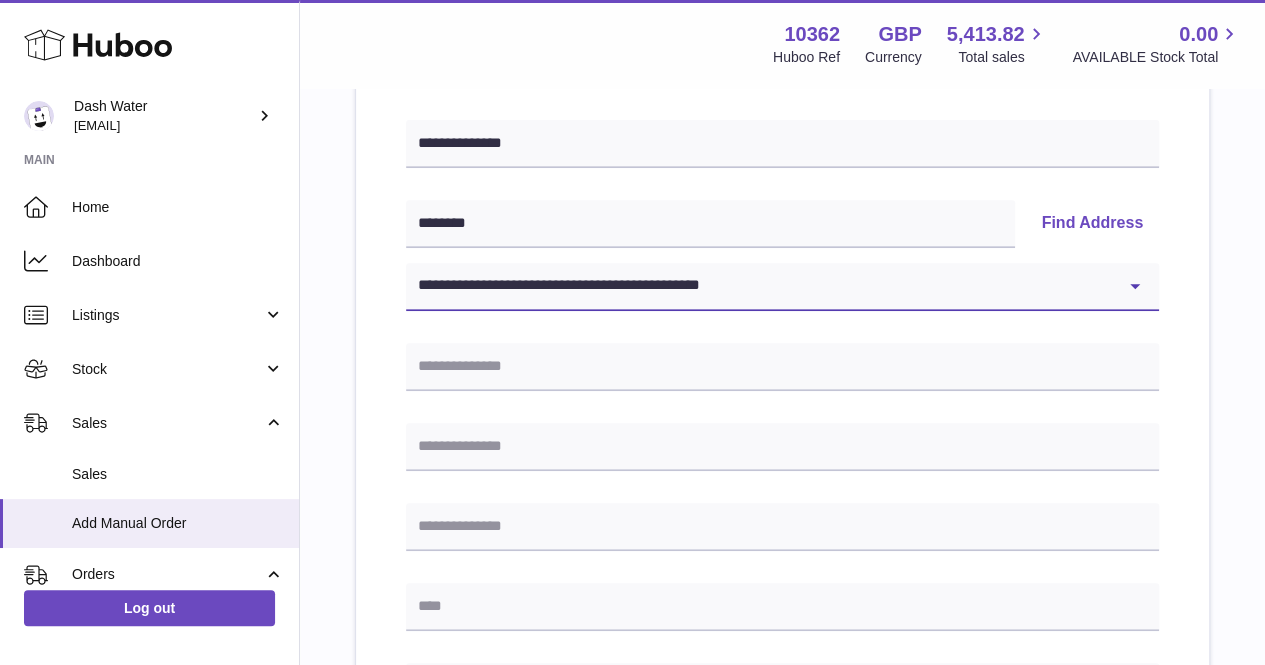 click on "**********" at bounding box center (782, 287) 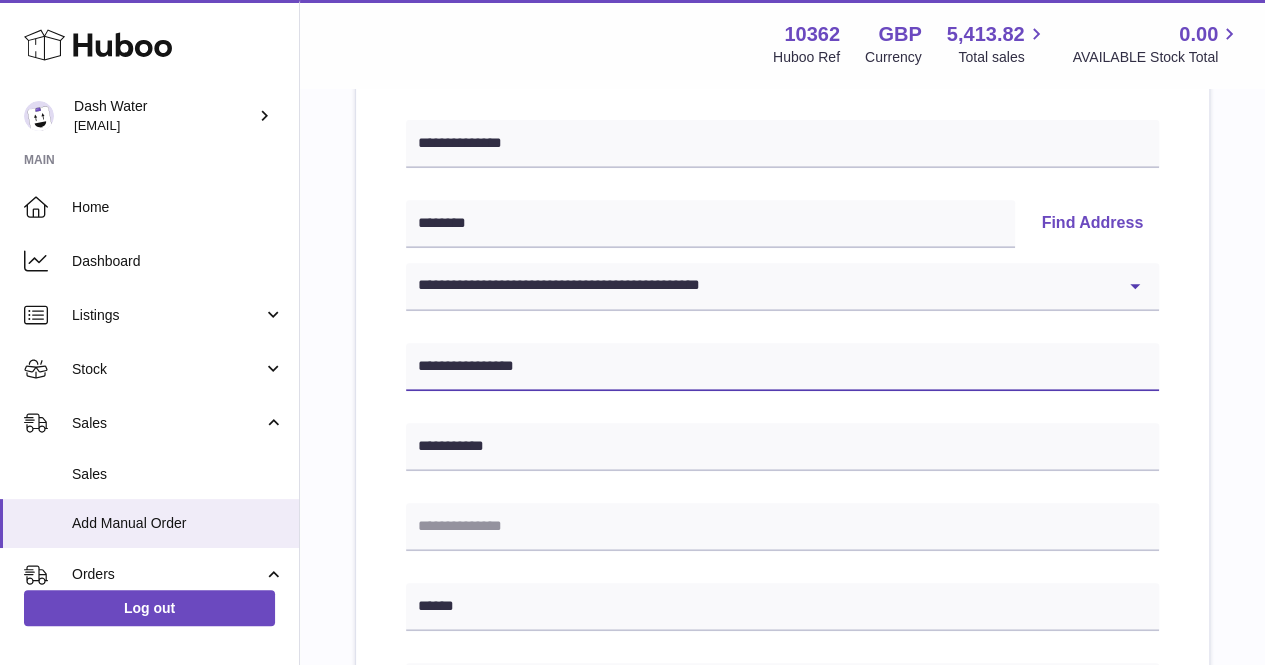 click on "**********" at bounding box center (782, 367) 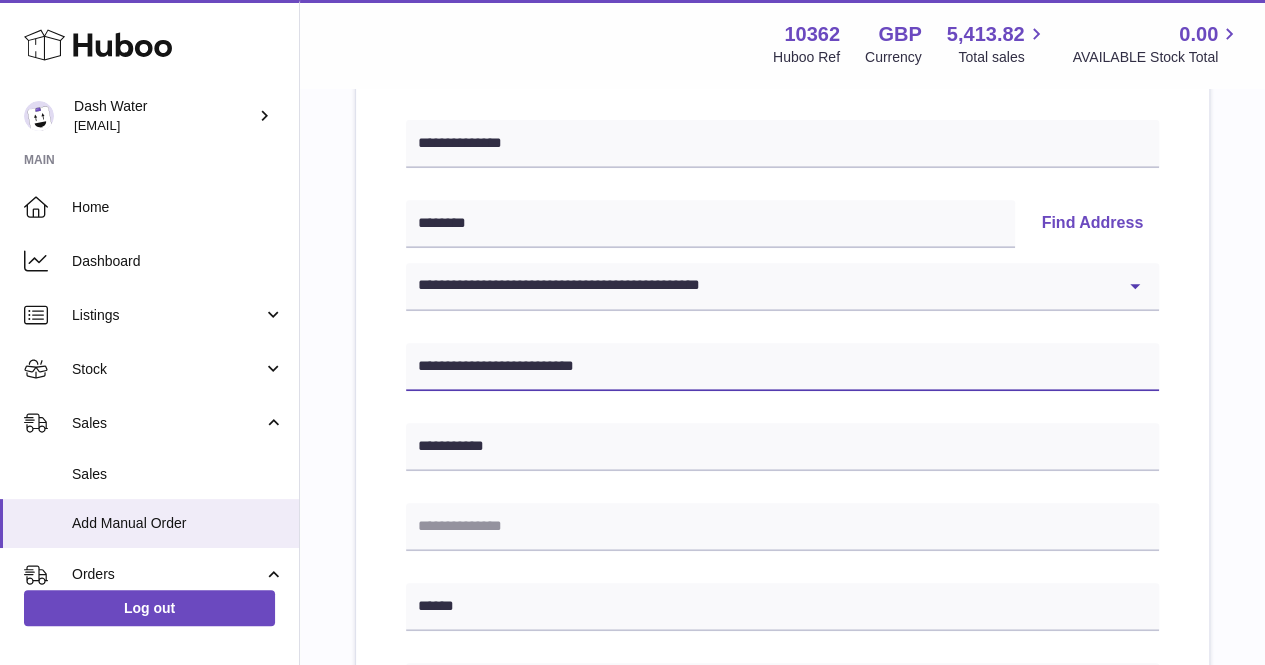 click on "**********" at bounding box center [782, 367] 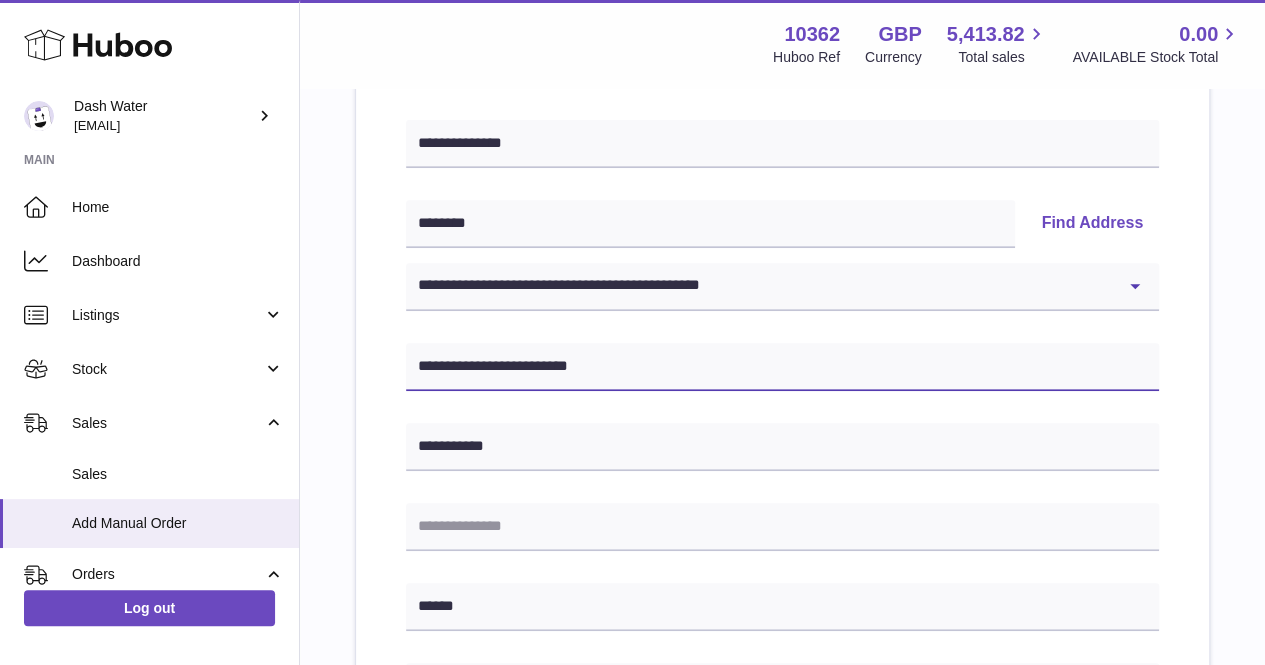 type on "**********" 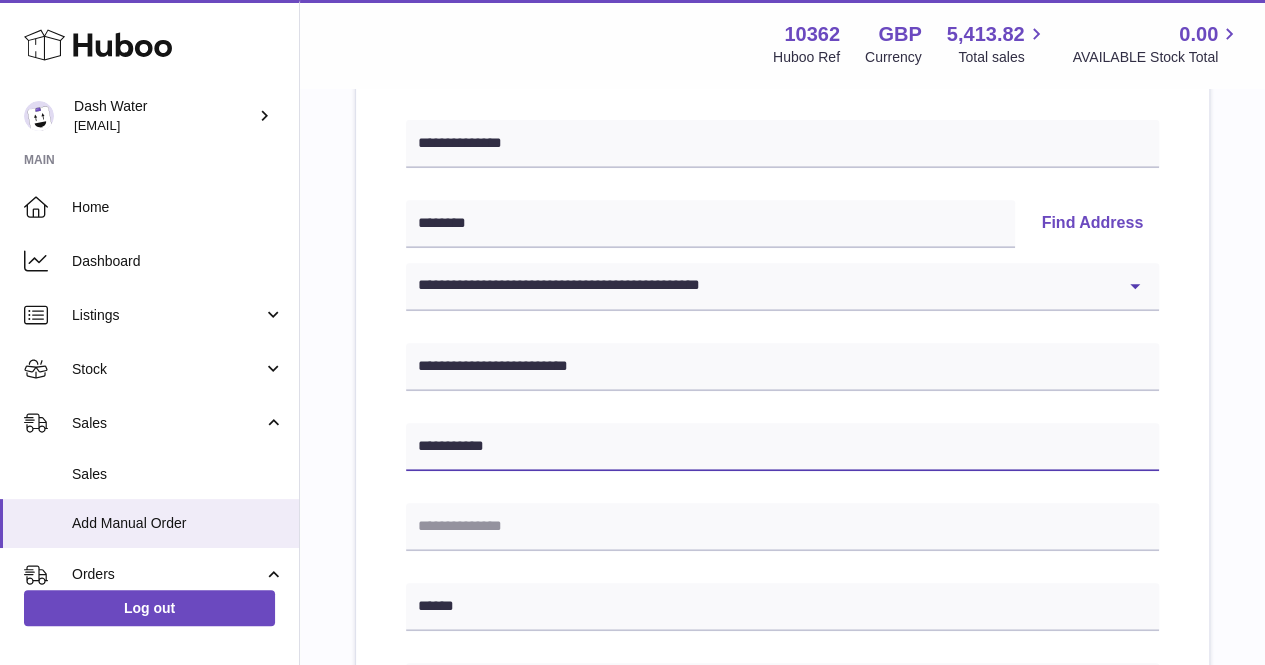 click on "**********" at bounding box center [782, 447] 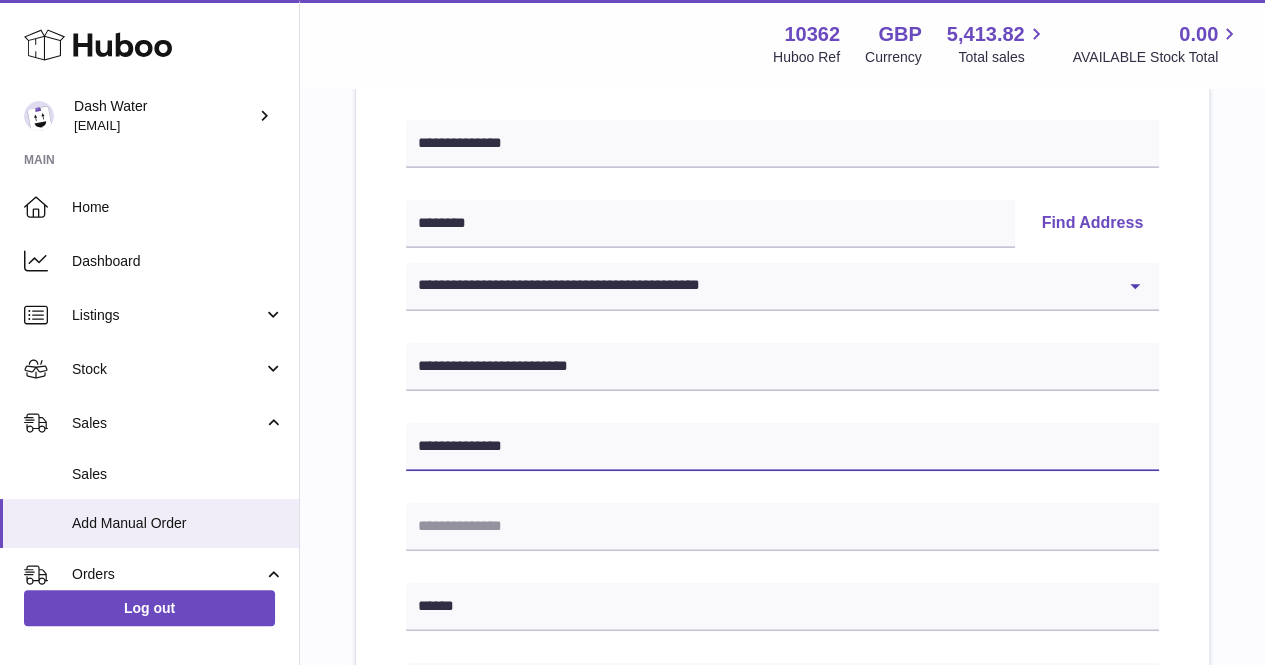 type on "**********" 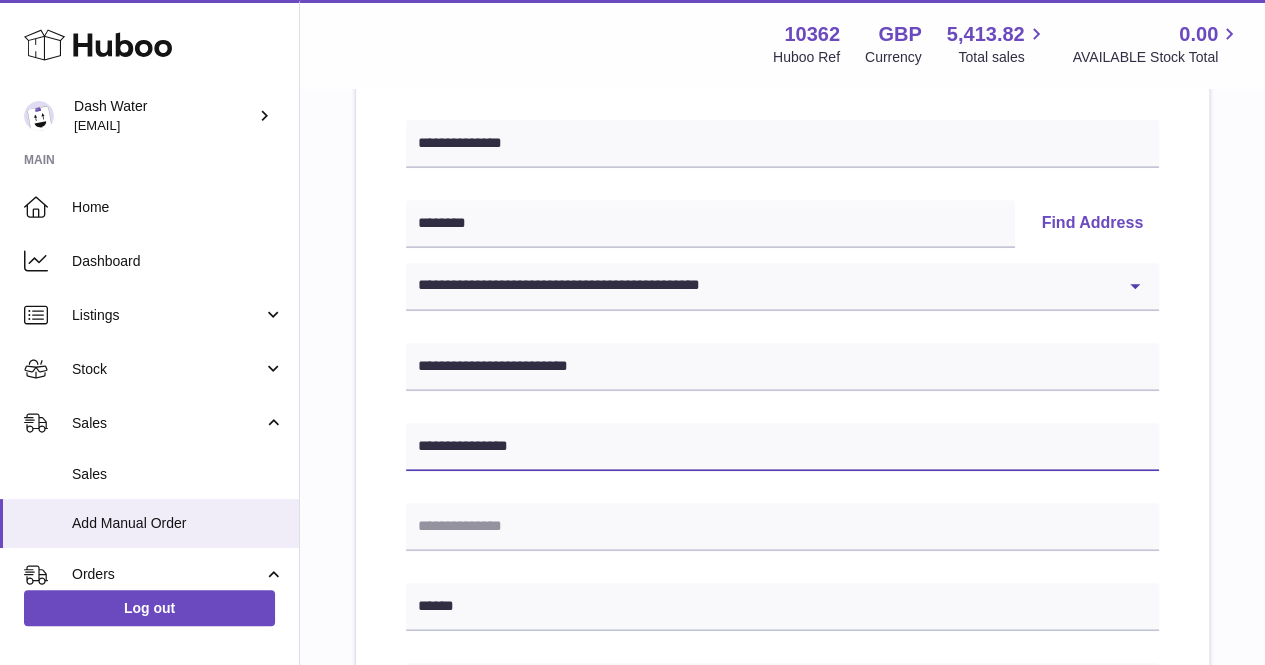 drag, startPoint x: 547, startPoint y: 449, endPoint x: 412, endPoint y: 449, distance: 135 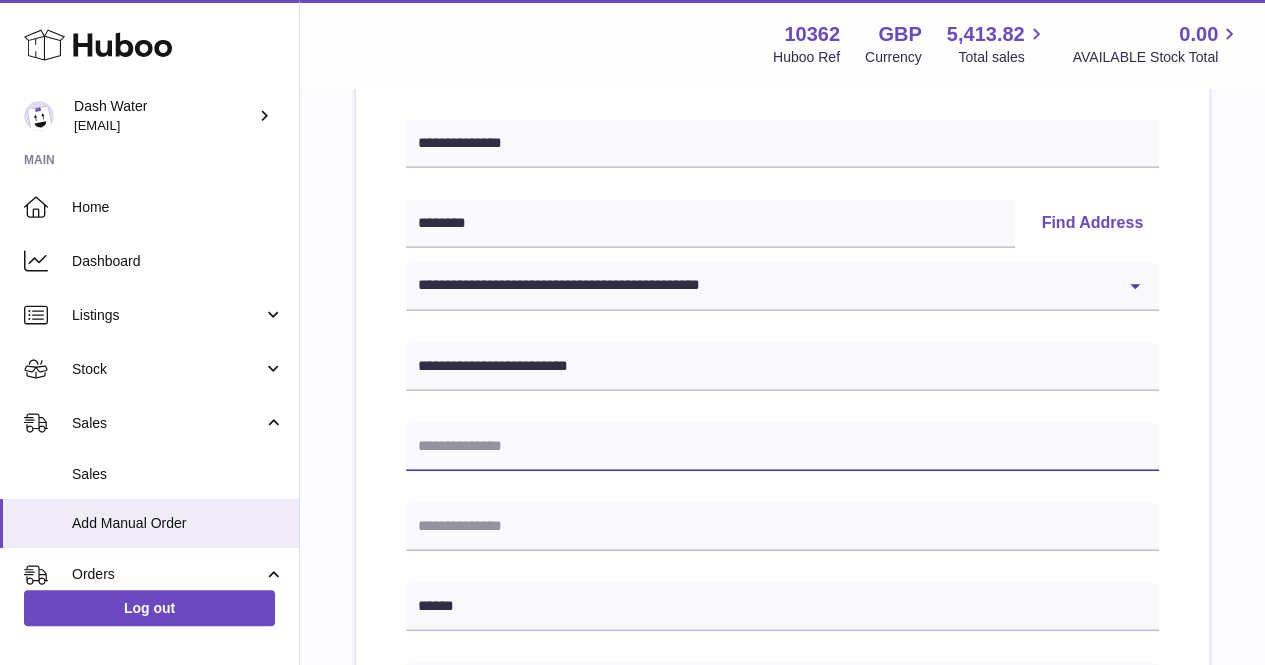 type 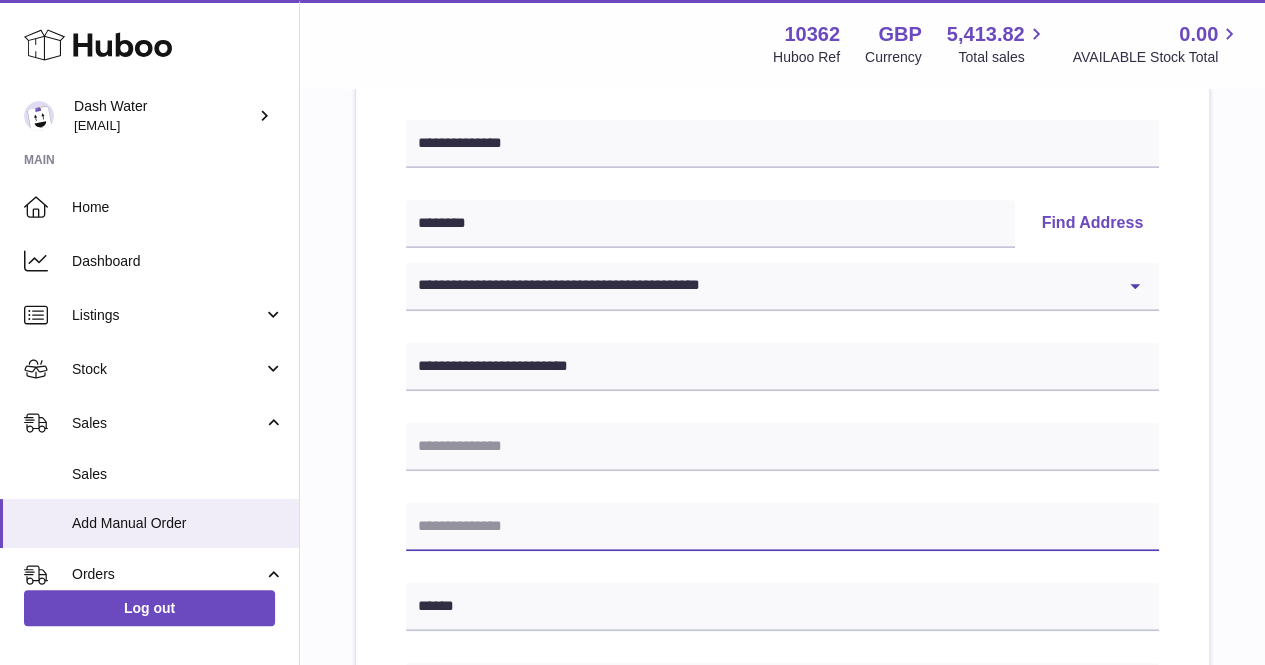 click at bounding box center (782, 527) 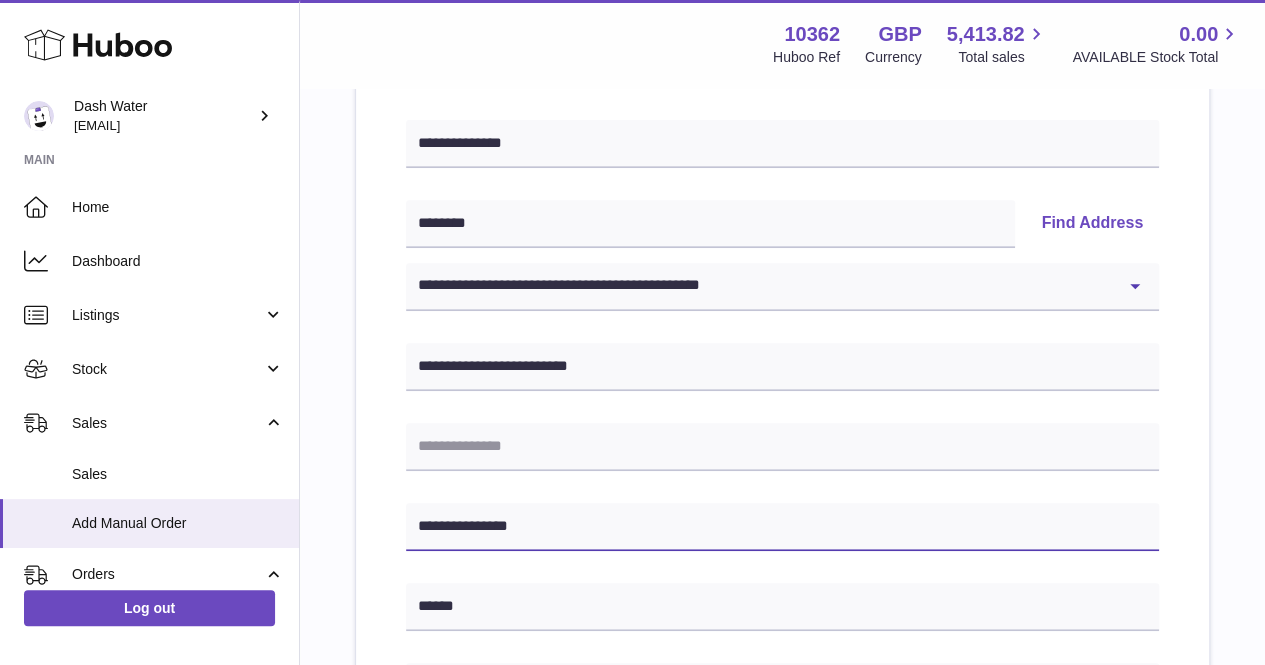 click on "**********" at bounding box center (782, 527) 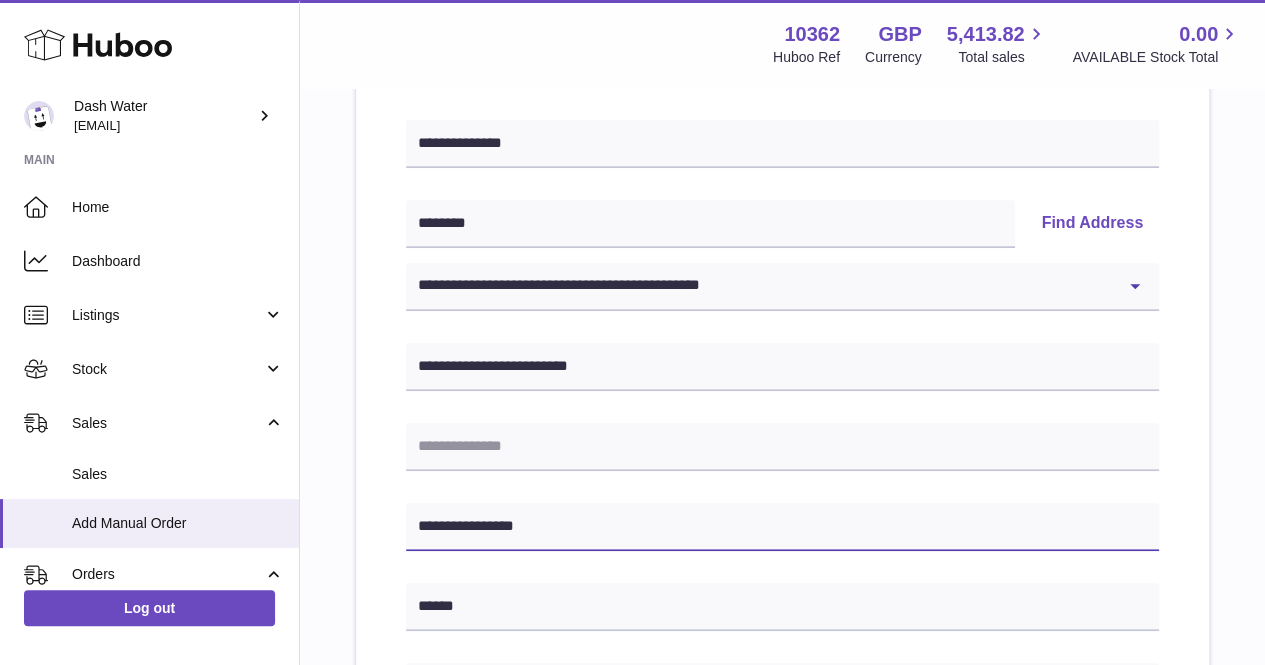 type on "**********" 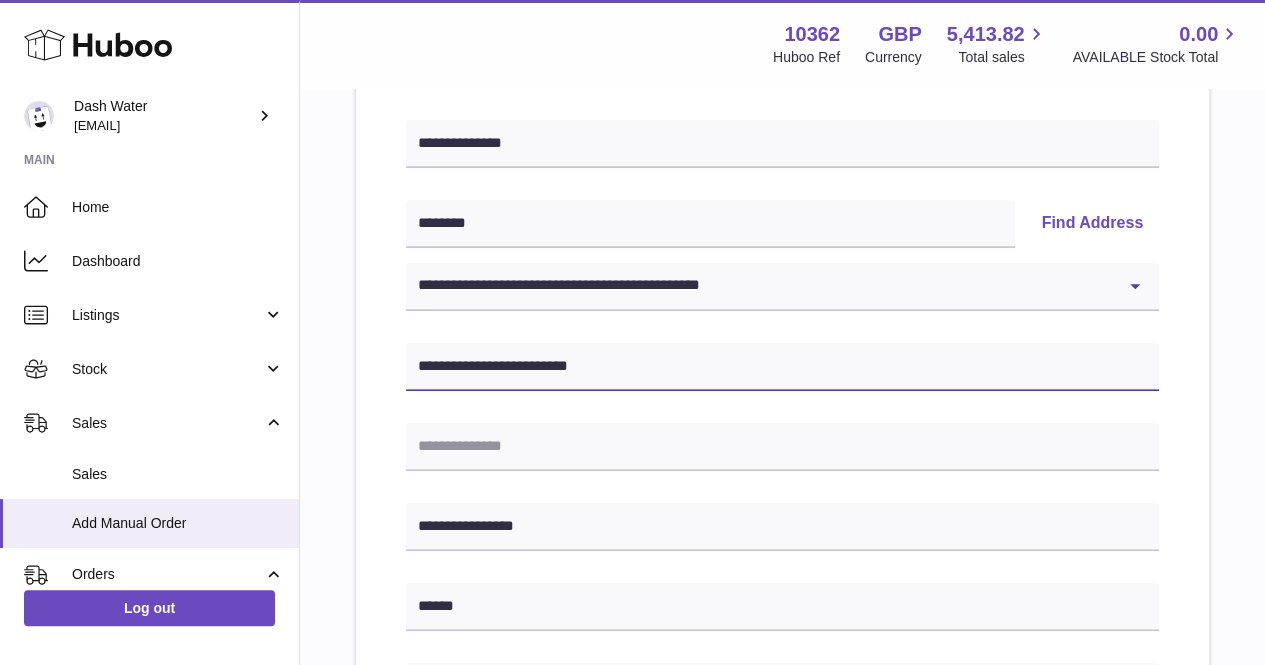 drag, startPoint x: 608, startPoint y: 371, endPoint x: 401, endPoint y: 360, distance: 207.29207 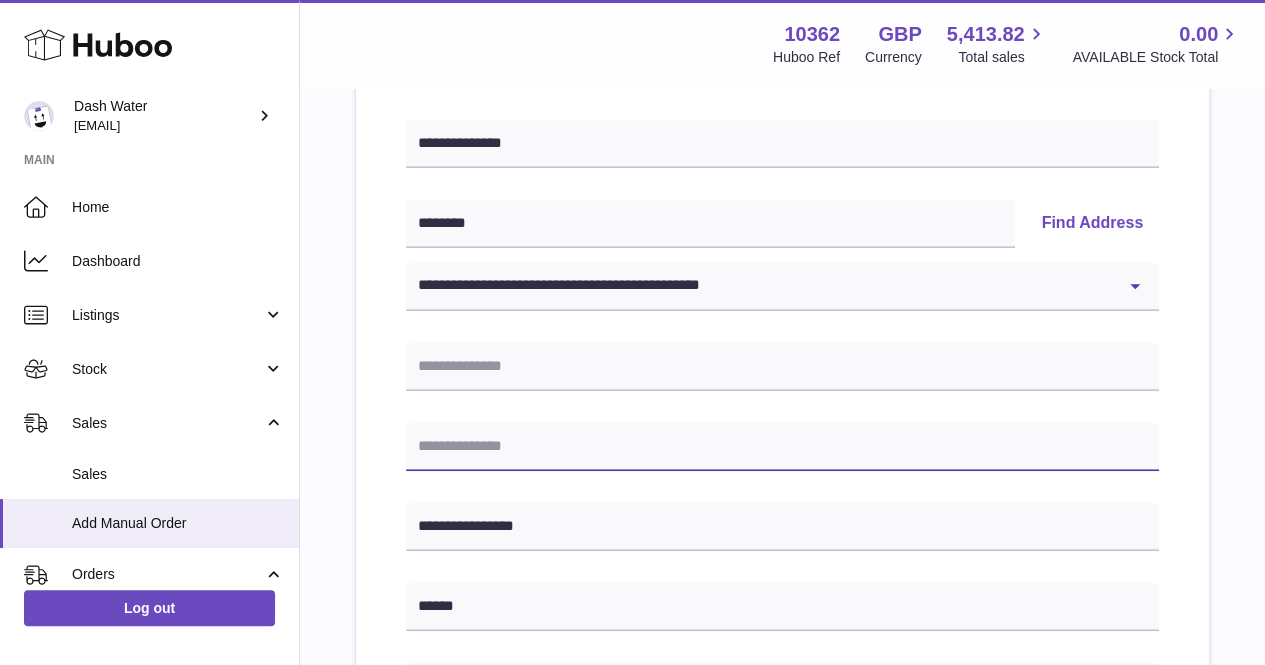 click at bounding box center (782, 447) 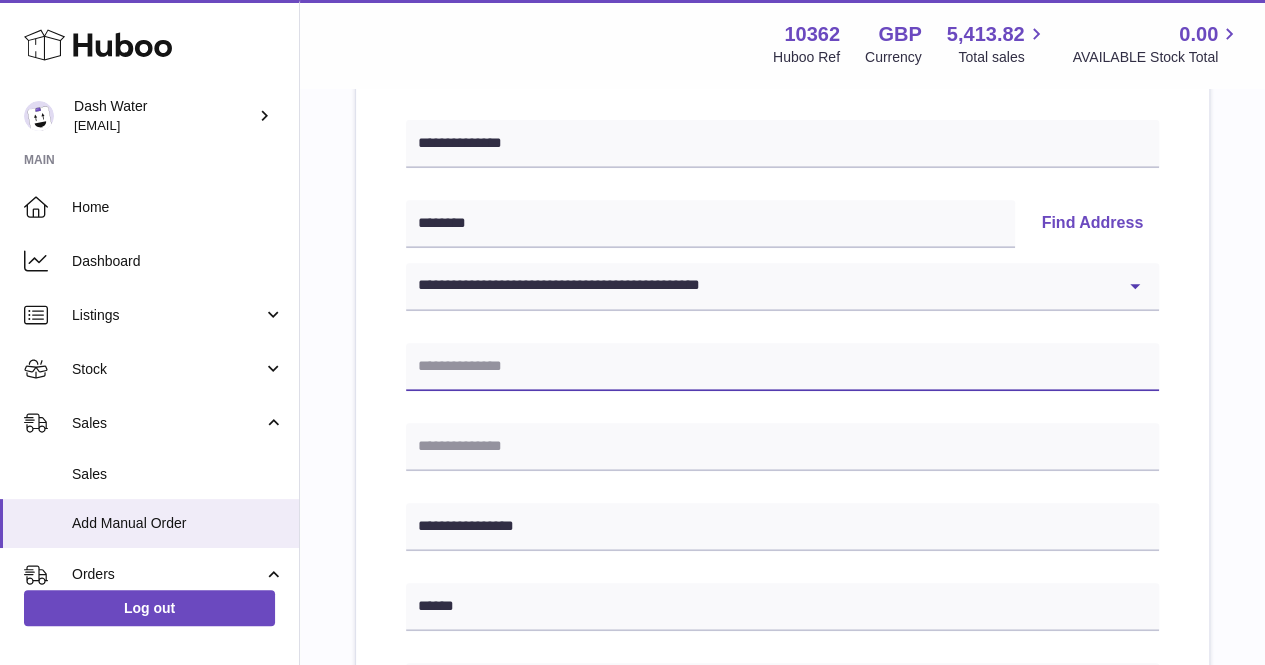 drag, startPoint x: 442, startPoint y: 451, endPoint x: 421, endPoint y: 365, distance: 88.52683 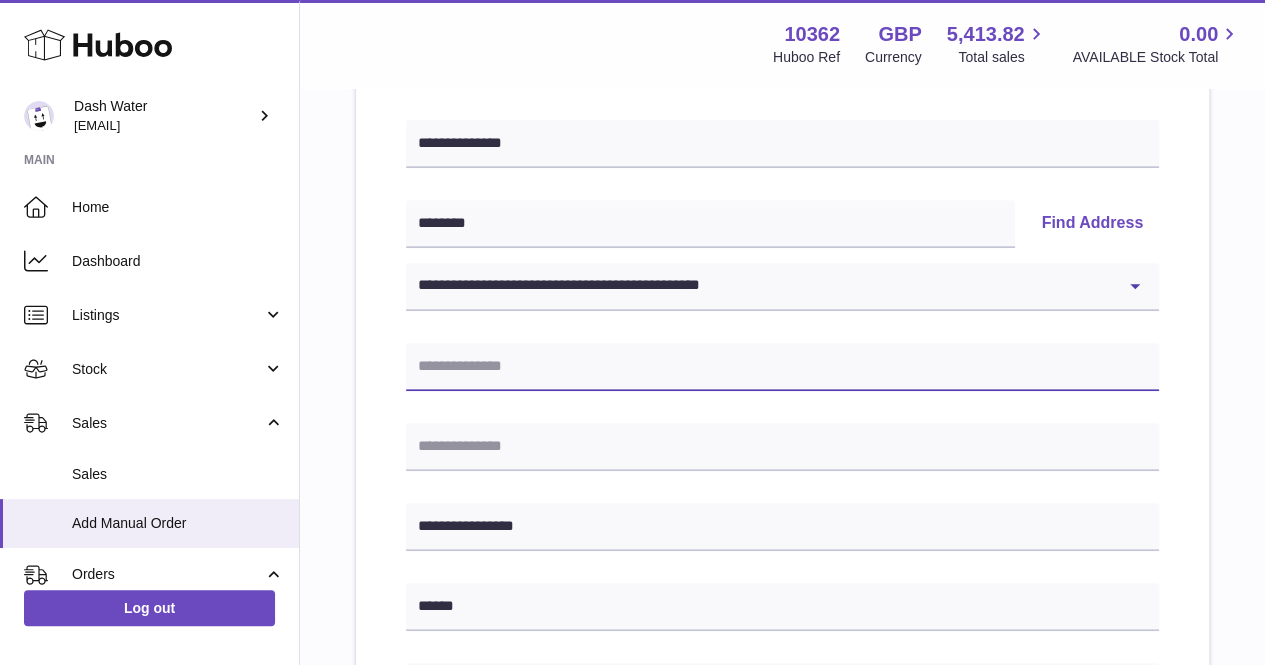 click at bounding box center (782, 367) 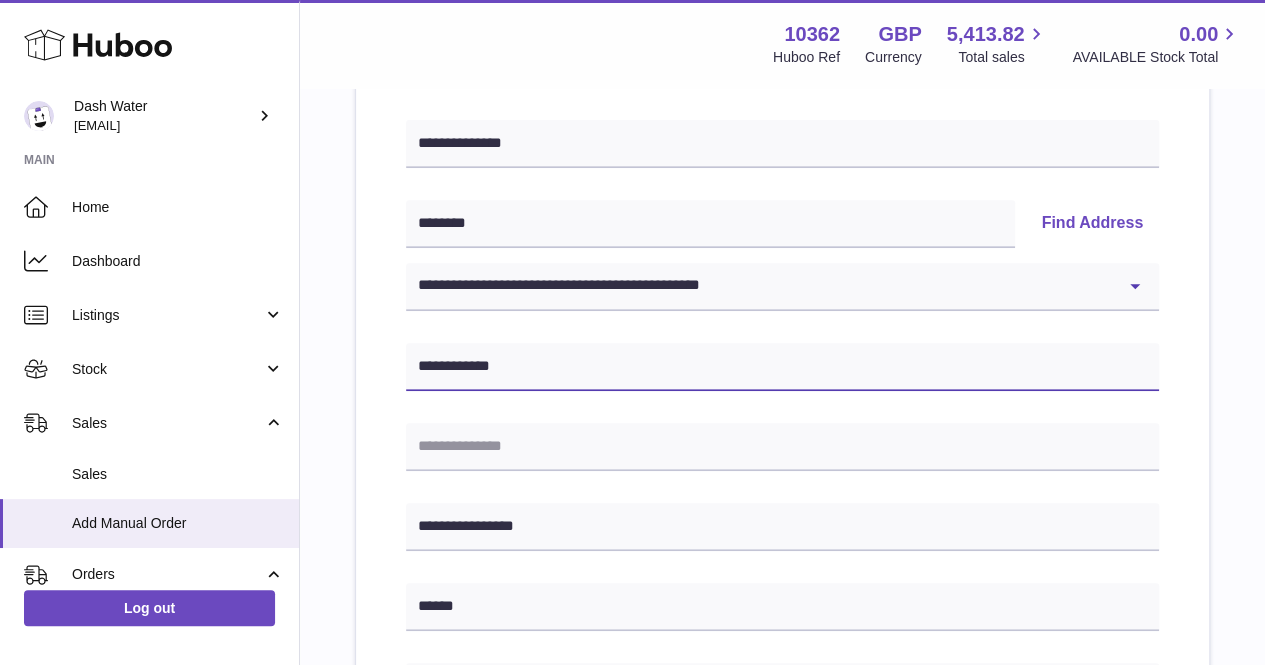 type on "**********" 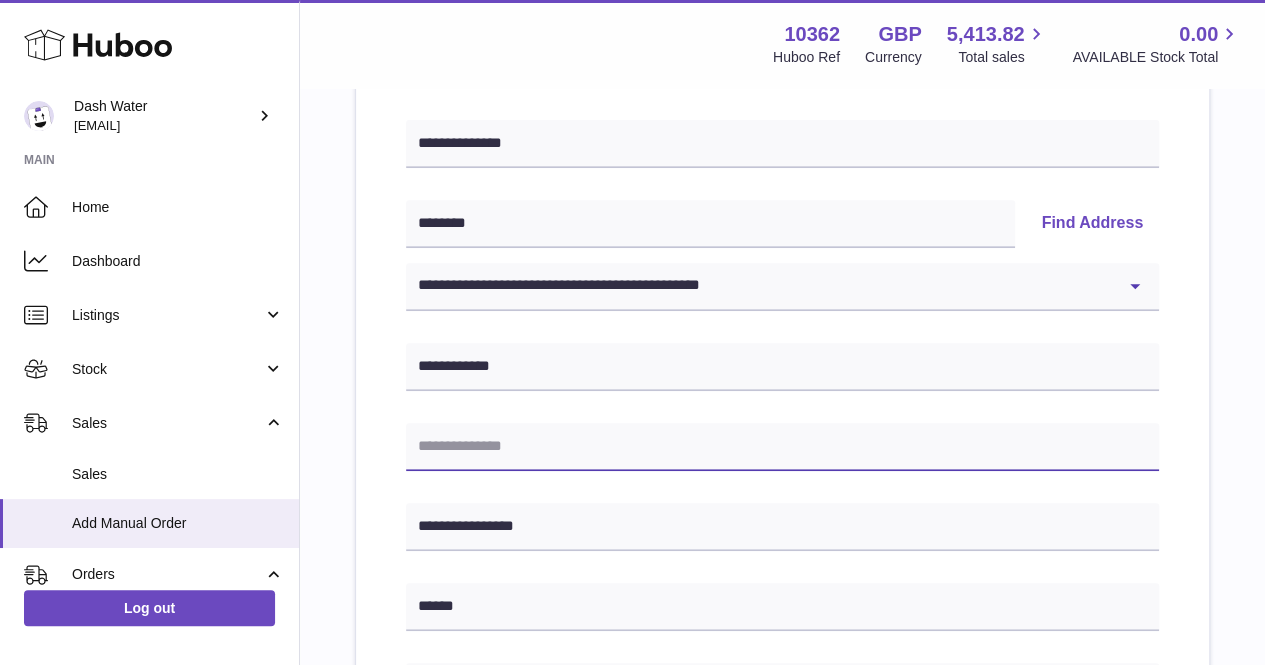 click at bounding box center (782, 447) 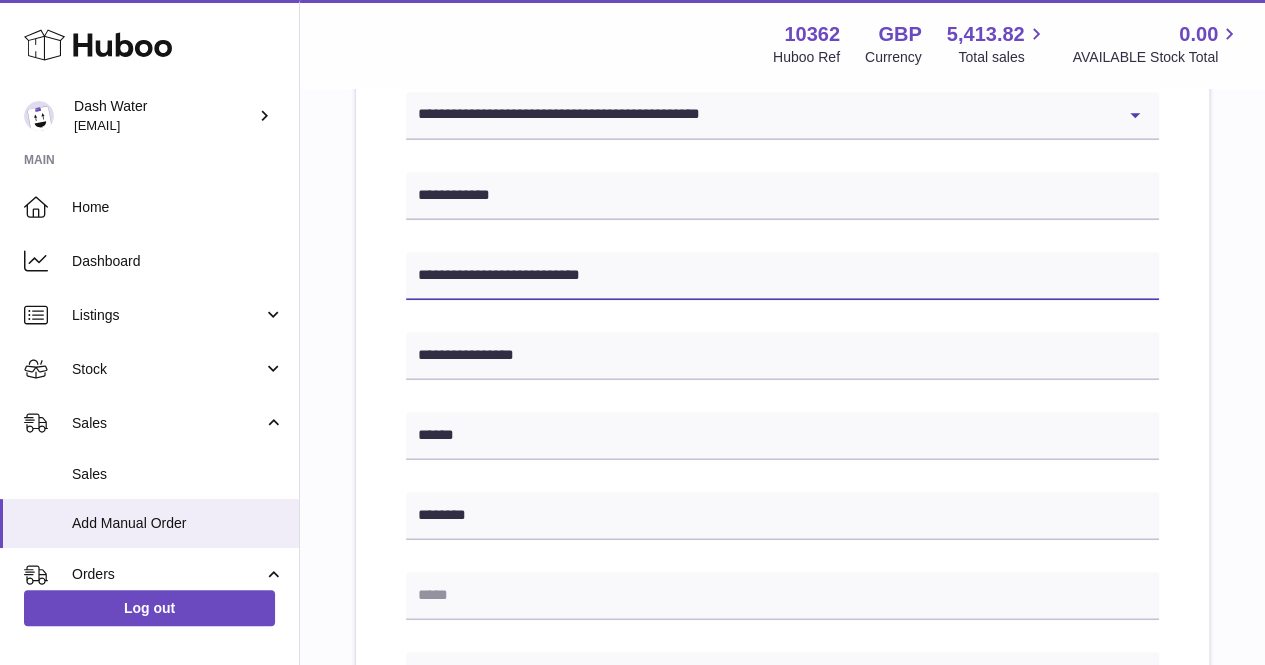 scroll, scrollTop: 509, scrollLeft: 0, axis: vertical 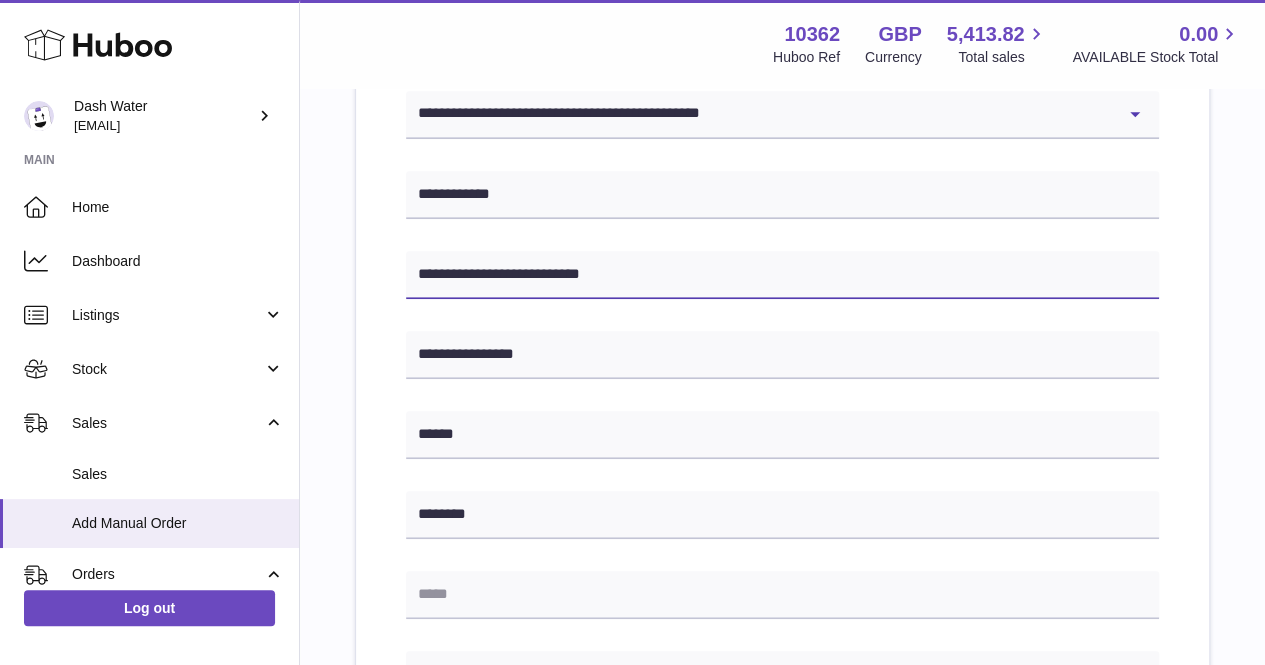 type on "**********" 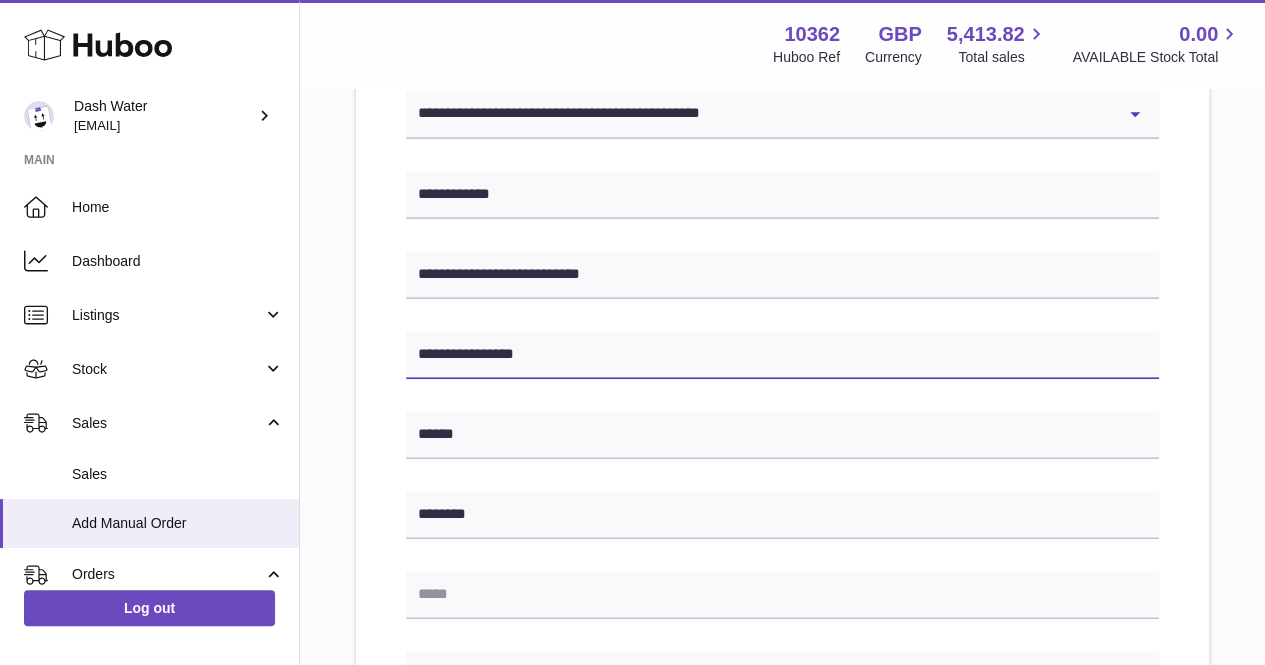 click on "**********" at bounding box center (782, 355) 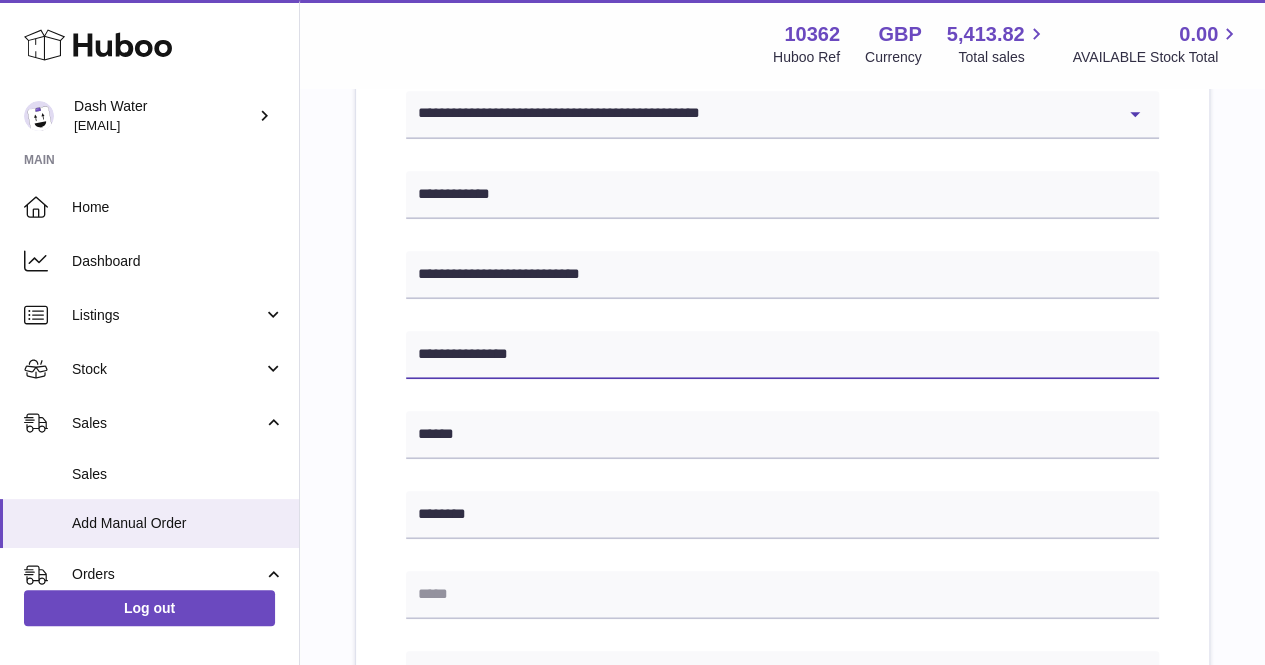 type on "**********" 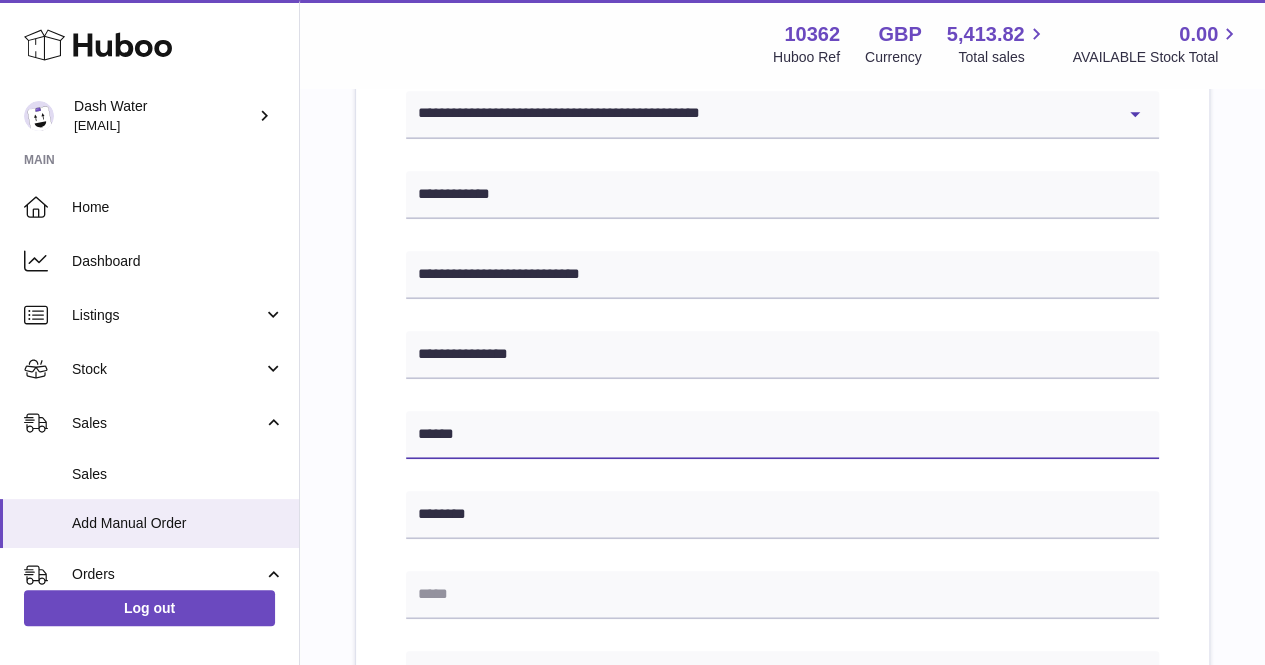 click on "******" at bounding box center (782, 435) 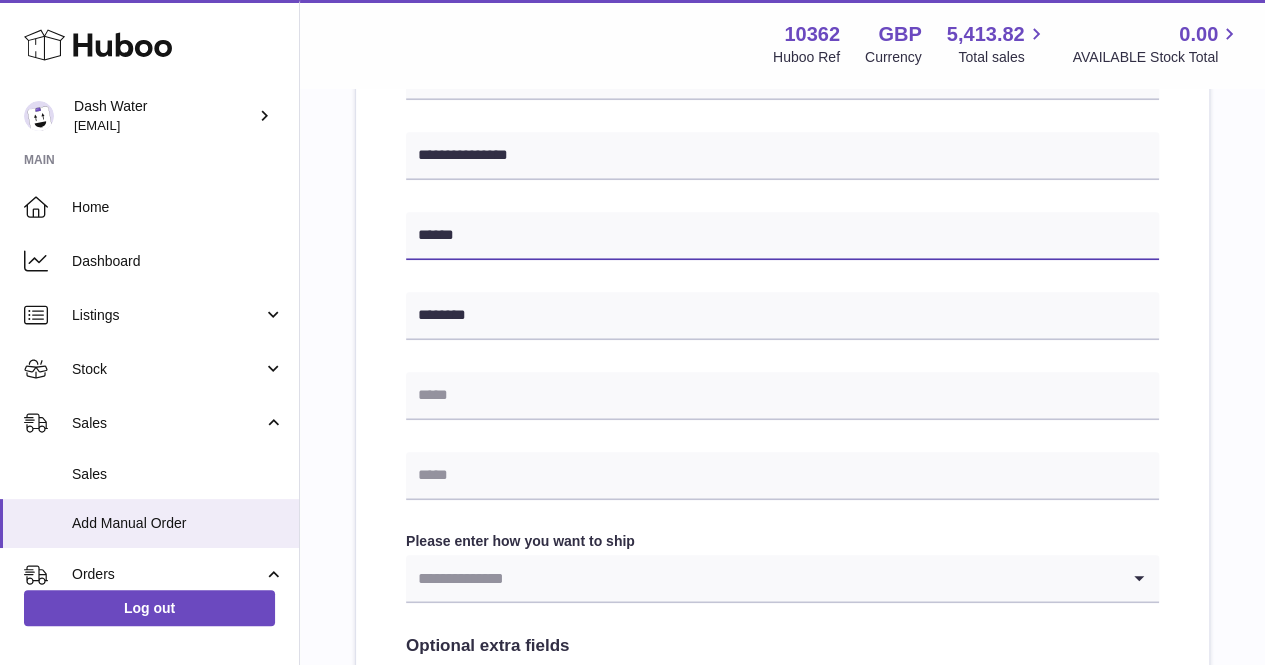 scroll, scrollTop: 709, scrollLeft: 0, axis: vertical 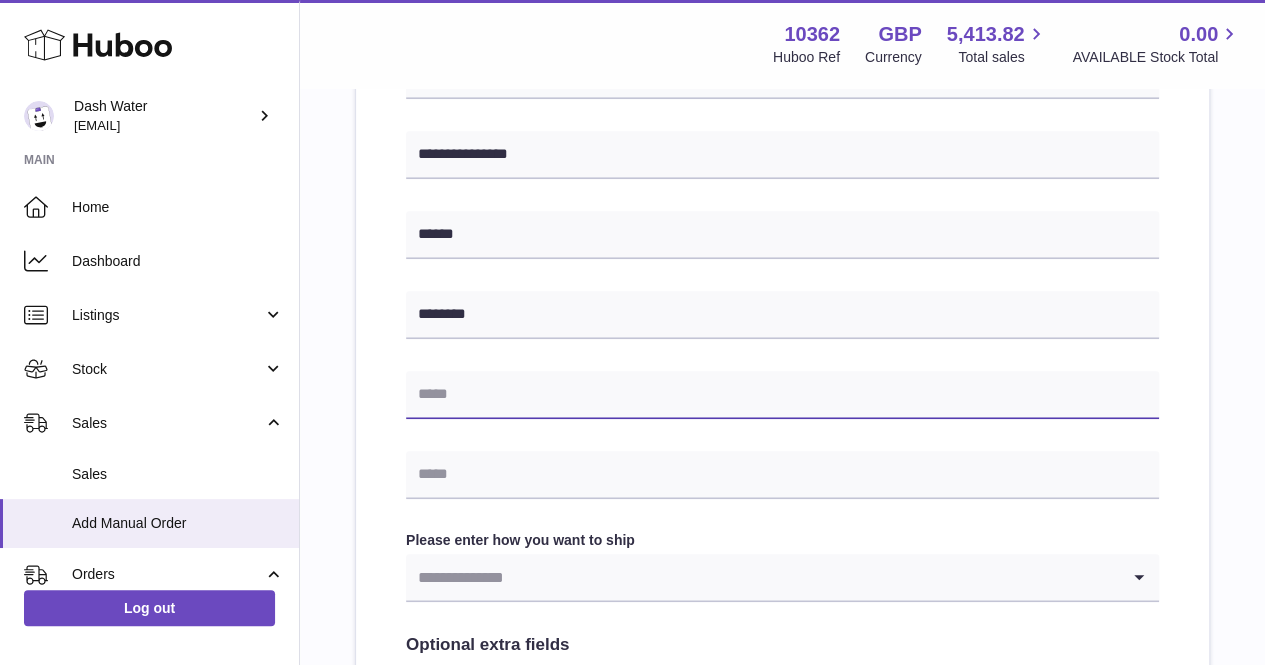 click at bounding box center [782, 395] 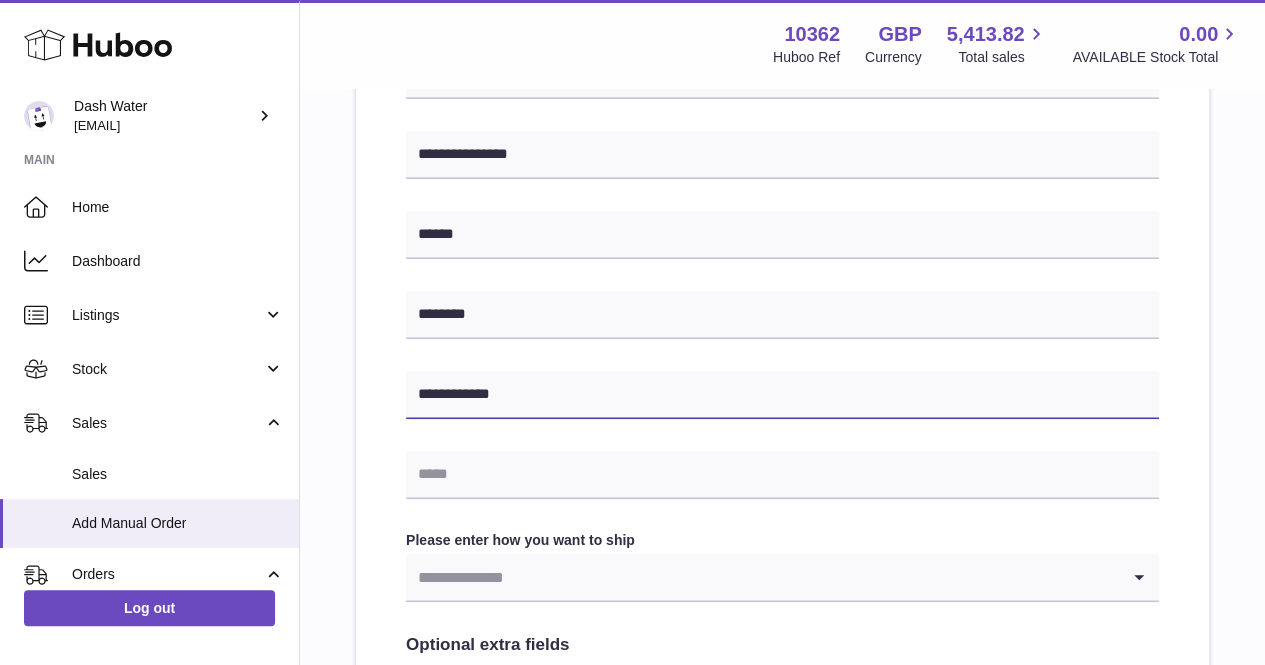 type on "**********" 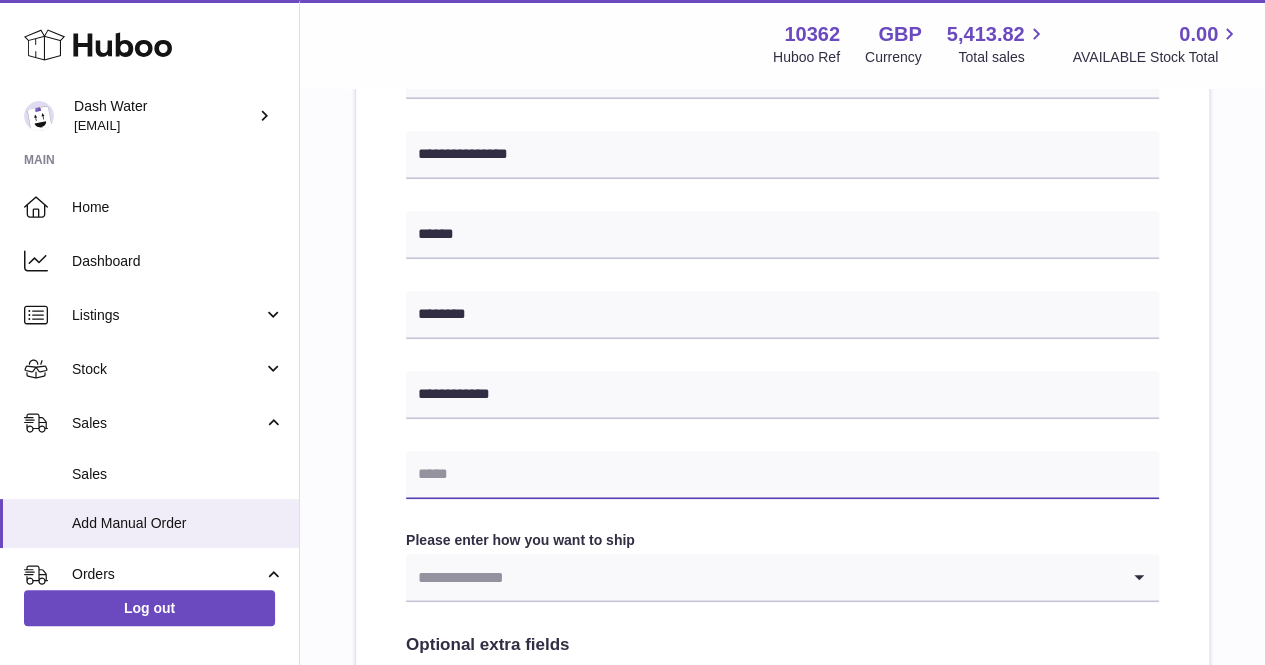 click at bounding box center [782, 475] 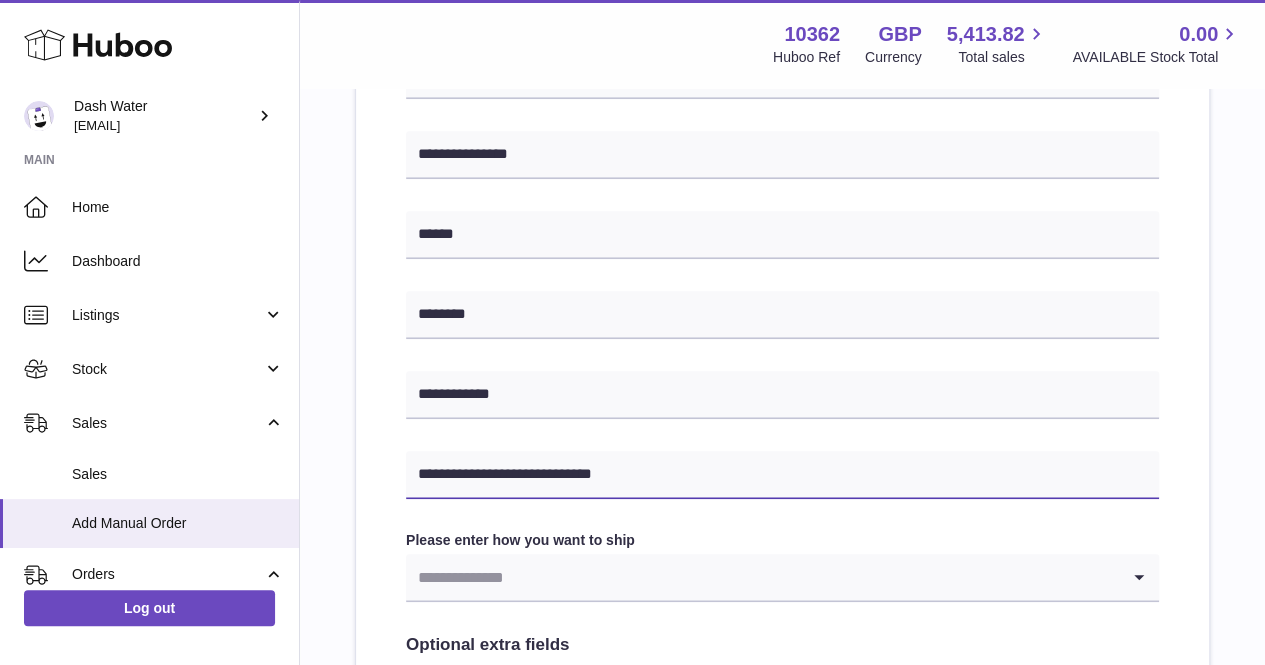 scroll, scrollTop: 896, scrollLeft: 0, axis: vertical 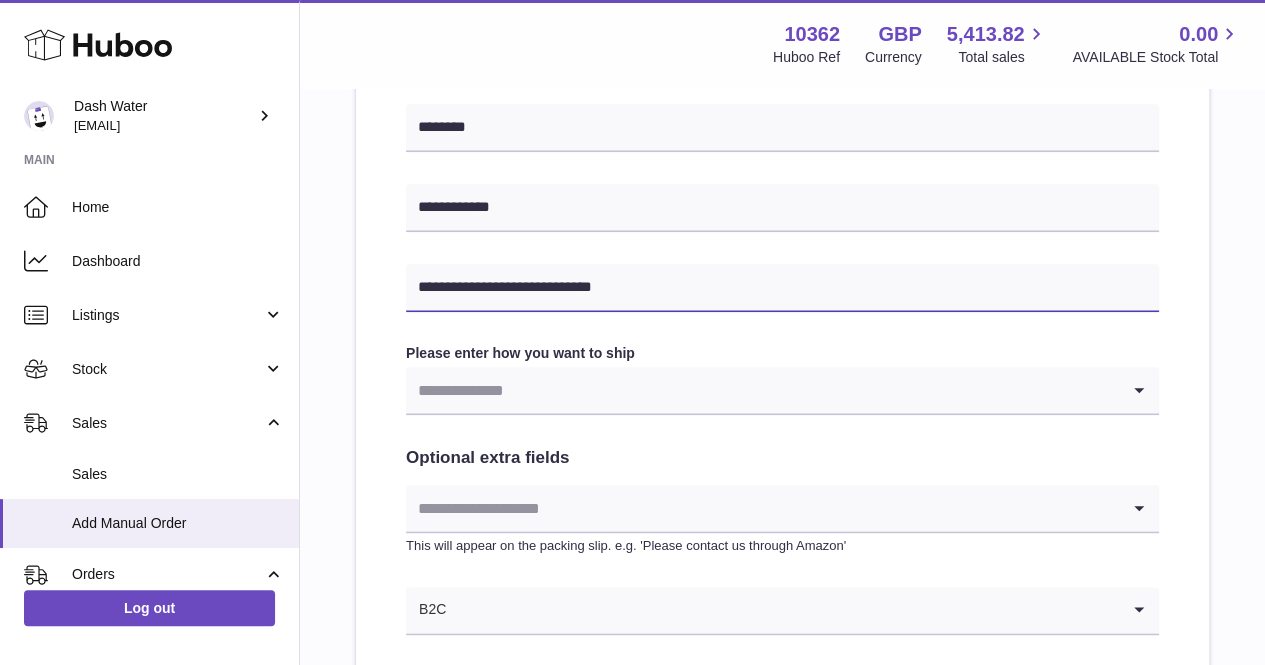 type on "**********" 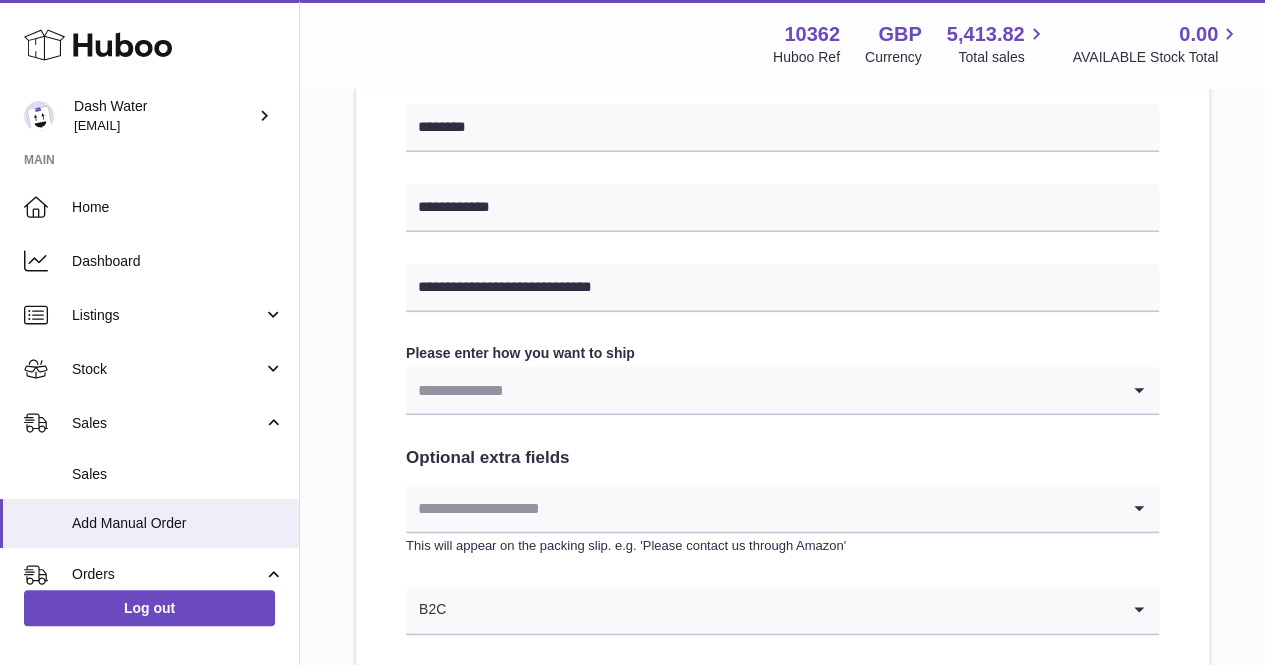 click at bounding box center [762, 390] 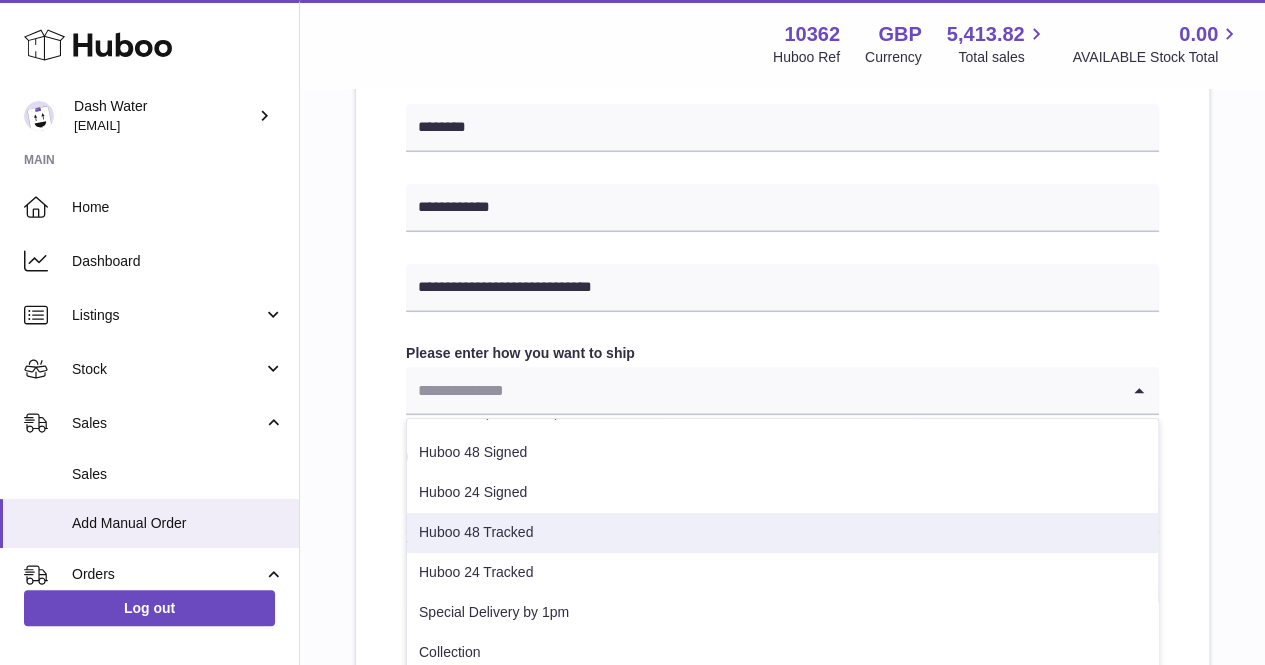 scroll, scrollTop: 141, scrollLeft: 0, axis: vertical 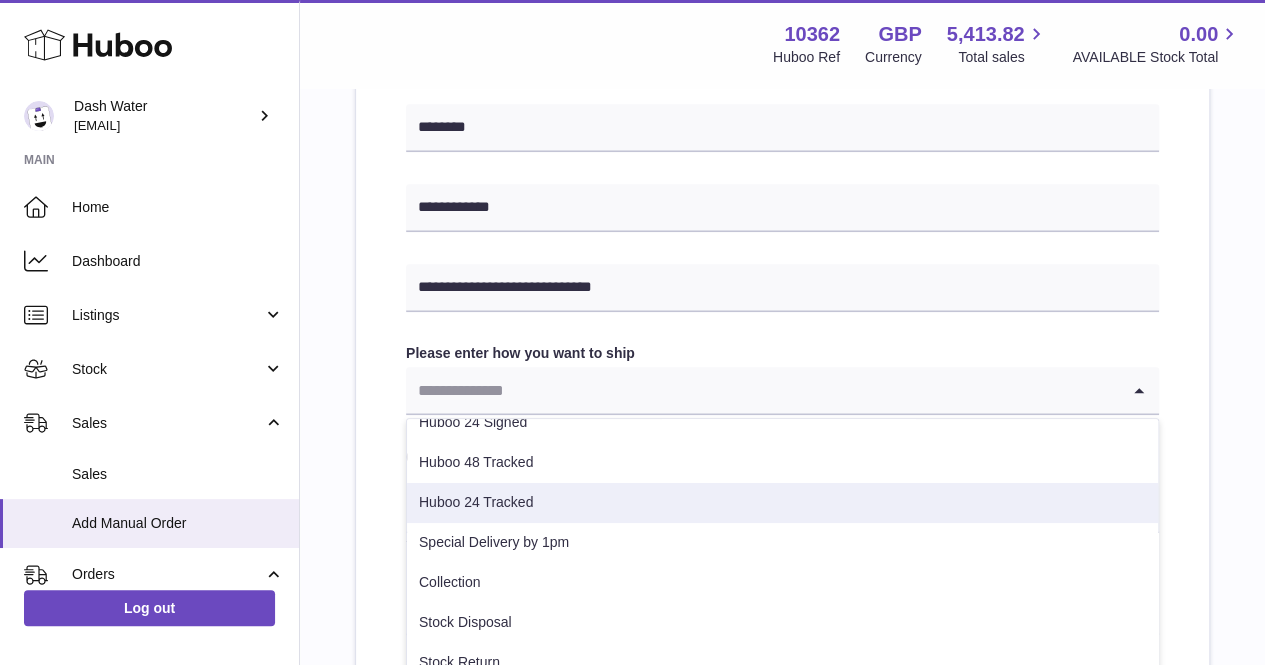 click on "Huboo 24 Tracked" at bounding box center [782, 503] 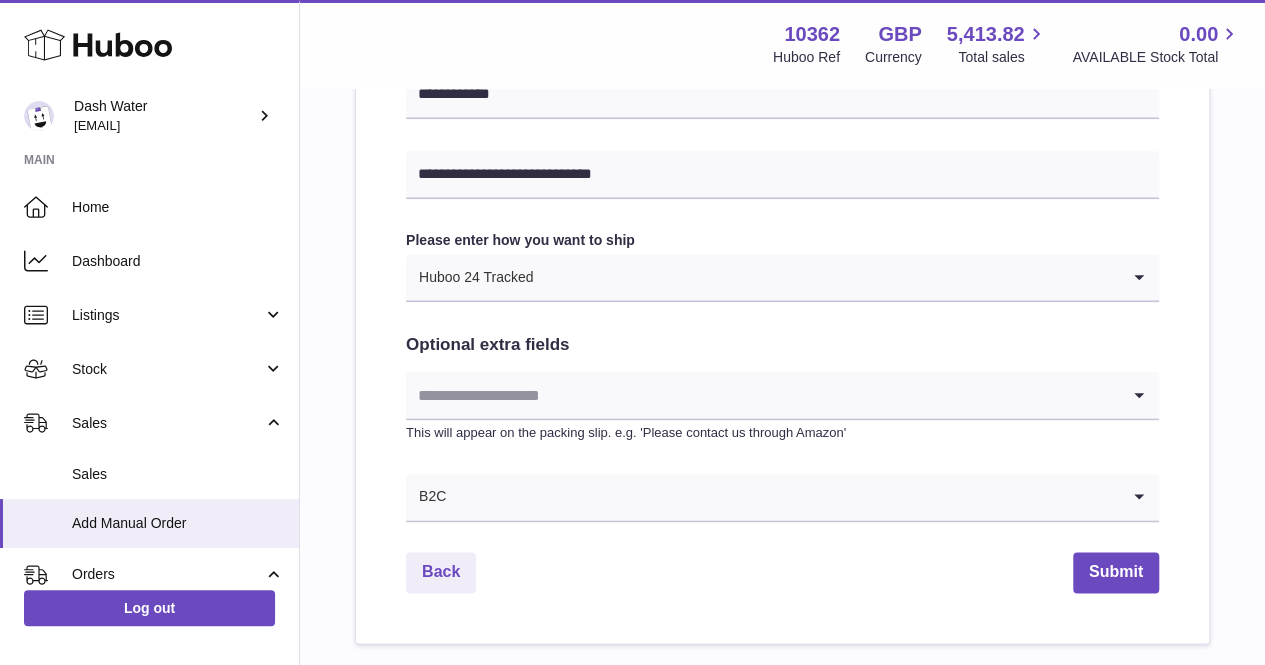 scroll, scrollTop: 1144, scrollLeft: 0, axis: vertical 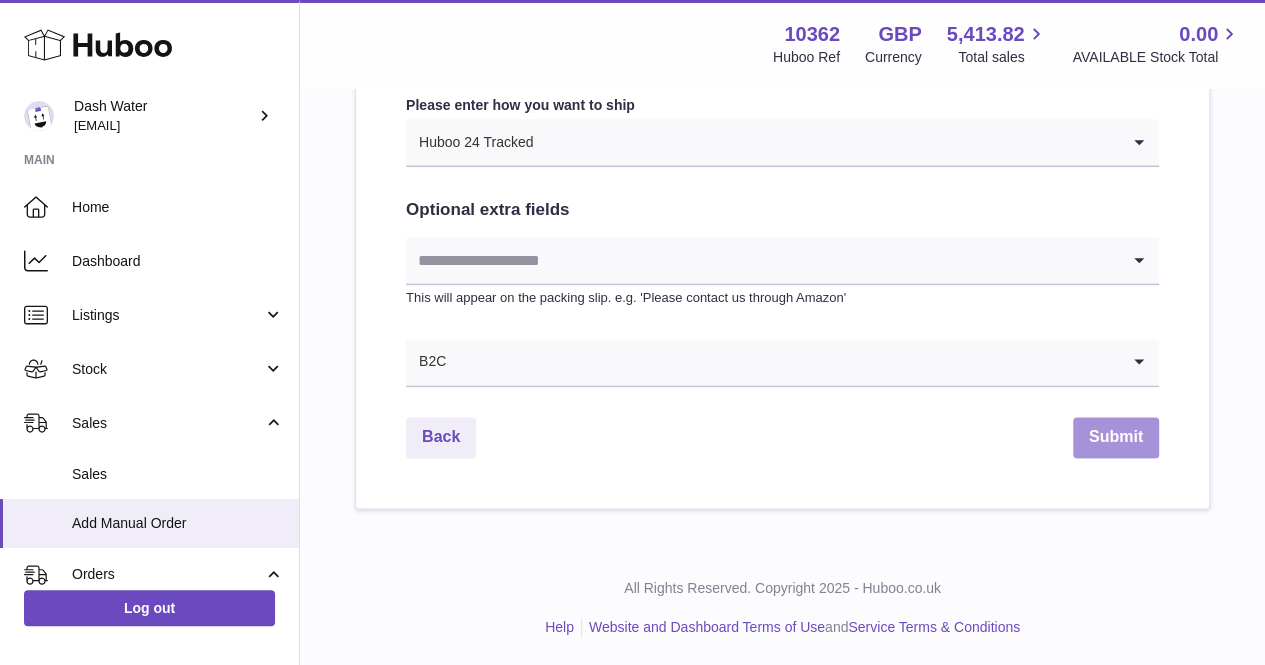 drag, startPoint x: 1117, startPoint y: 439, endPoint x: 1130, endPoint y: 436, distance: 13.341664 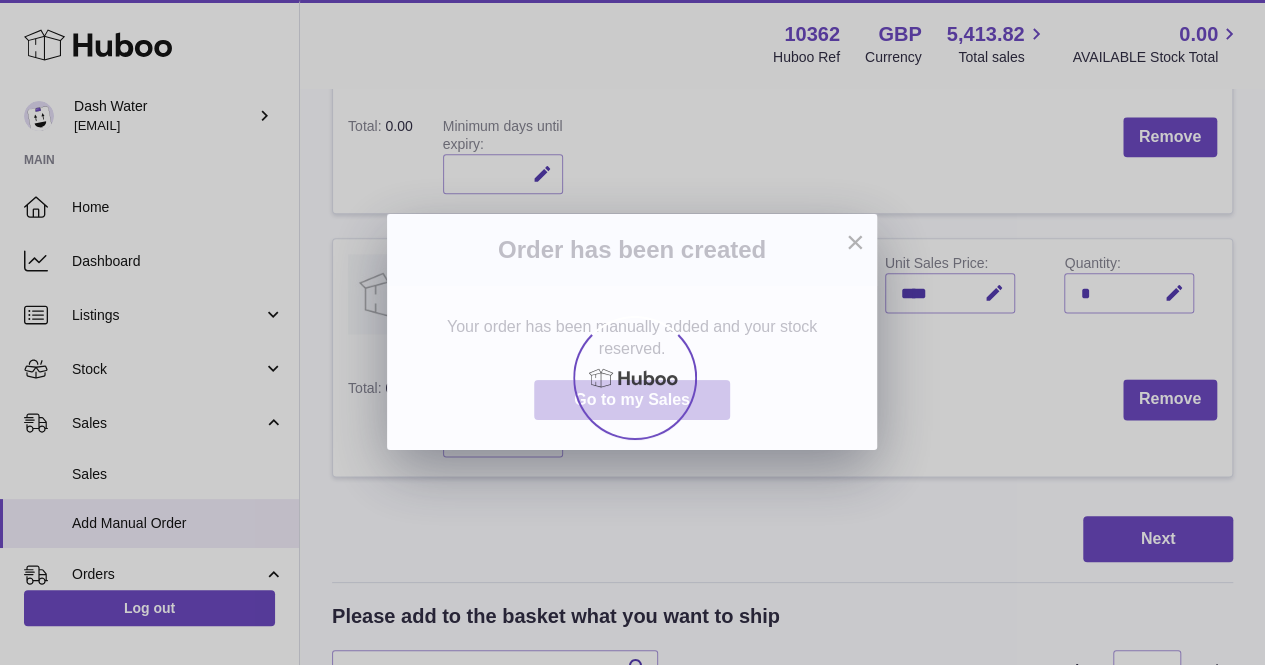 scroll, scrollTop: 0, scrollLeft: 0, axis: both 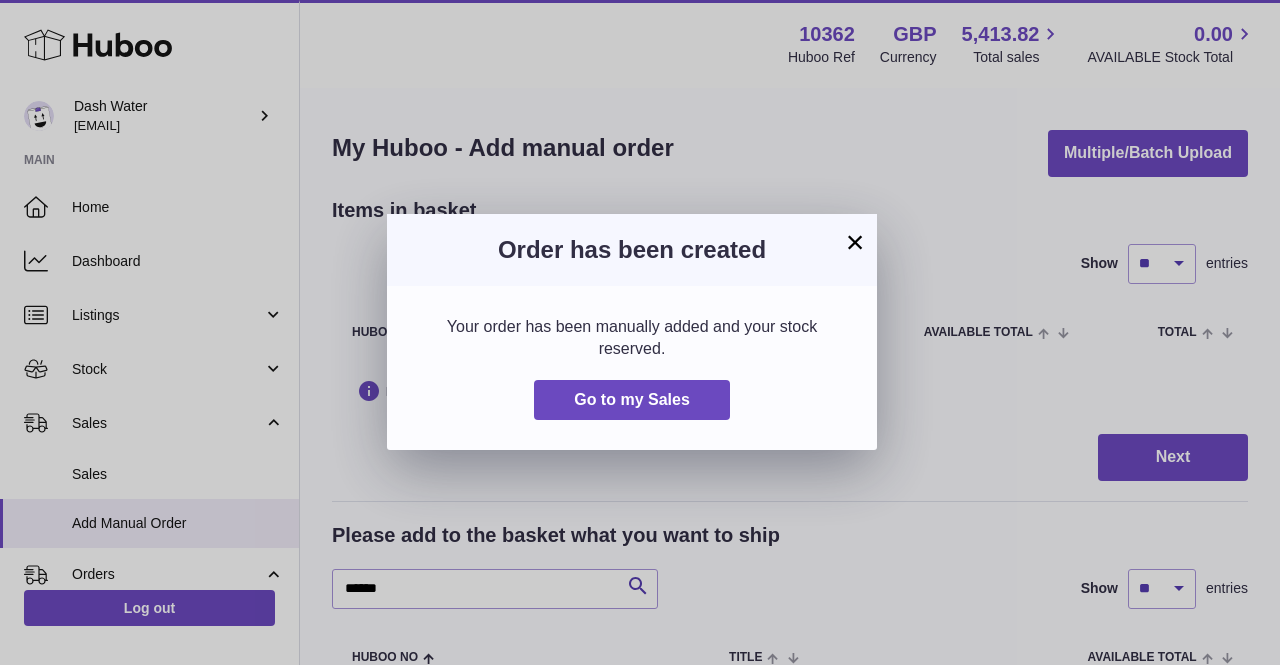click on "×" at bounding box center [855, 242] 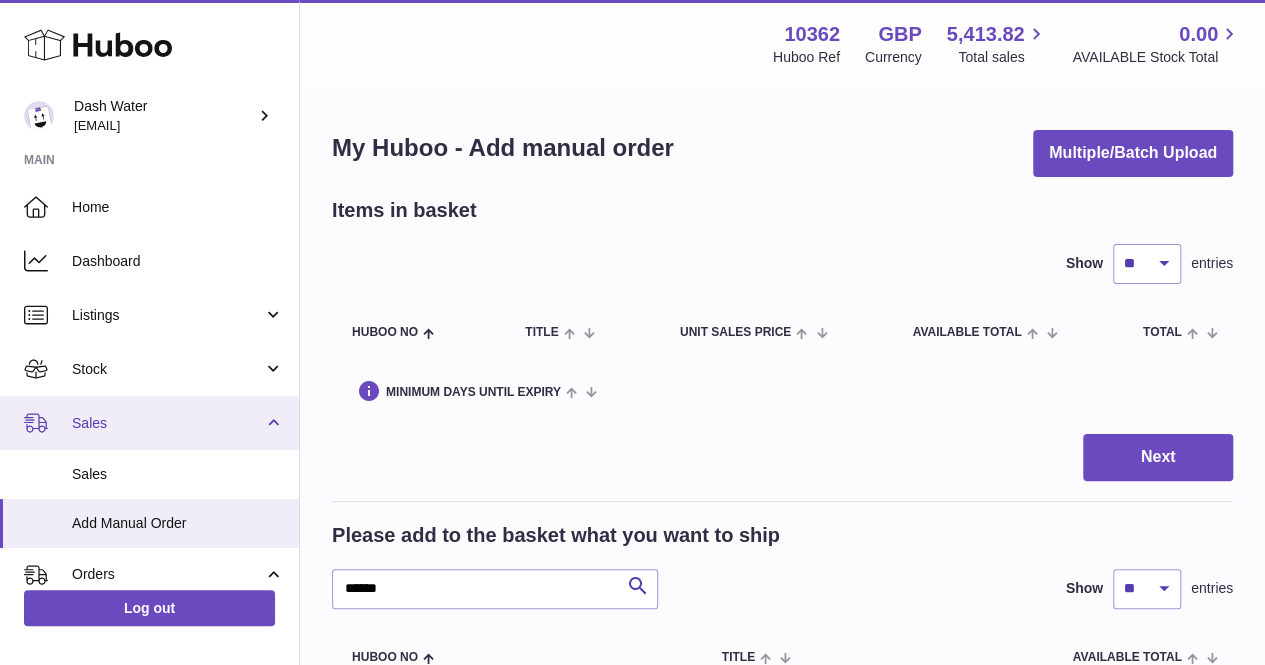 scroll, scrollTop: 94, scrollLeft: 0, axis: vertical 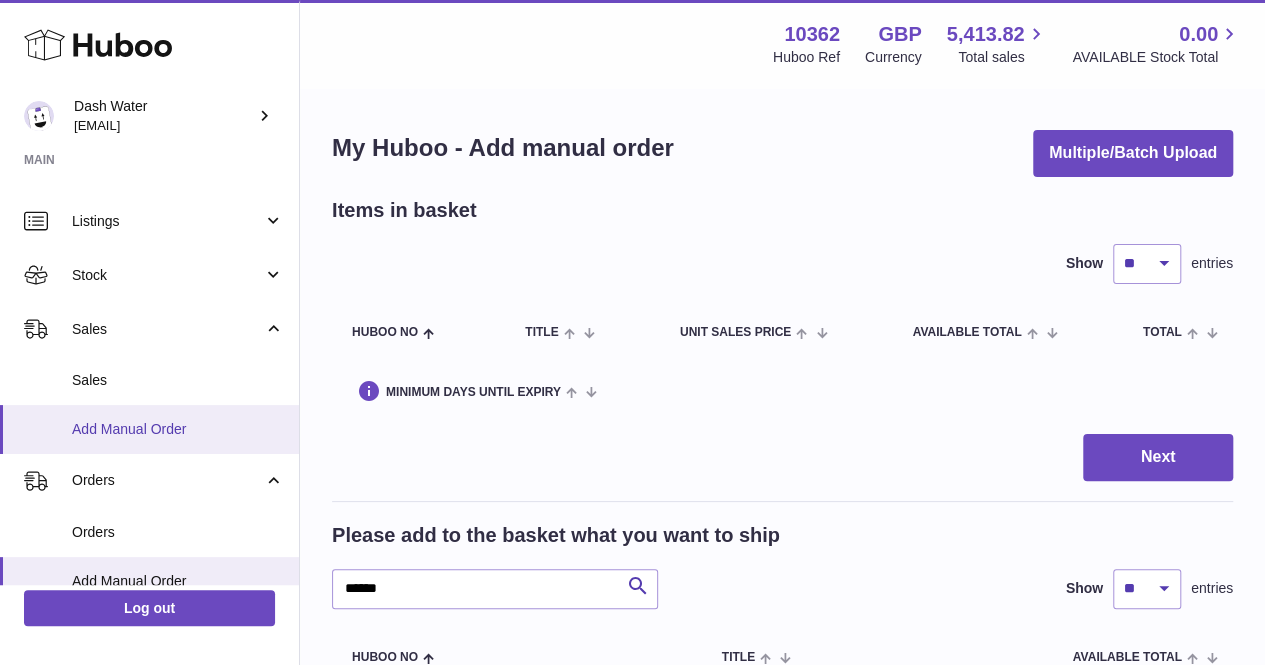 click on "Add Manual Order" at bounding box center (178, 429) 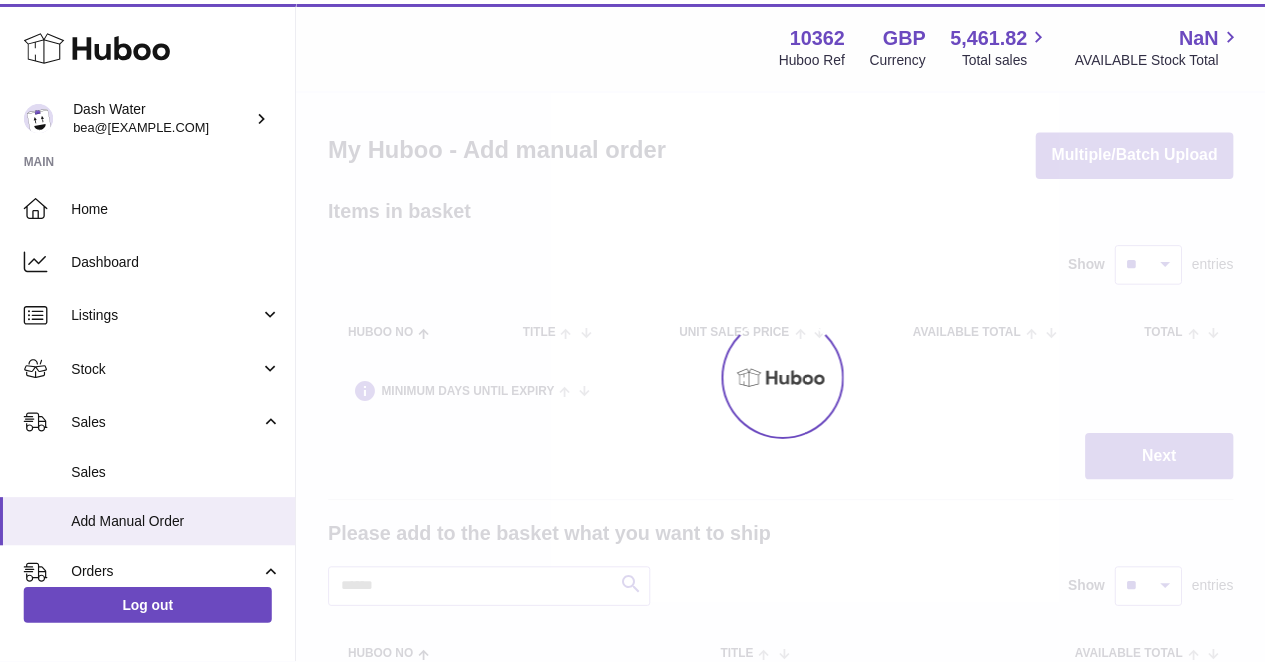 scroll, scrollTop: 0, scrollLeft: 0, axis: both 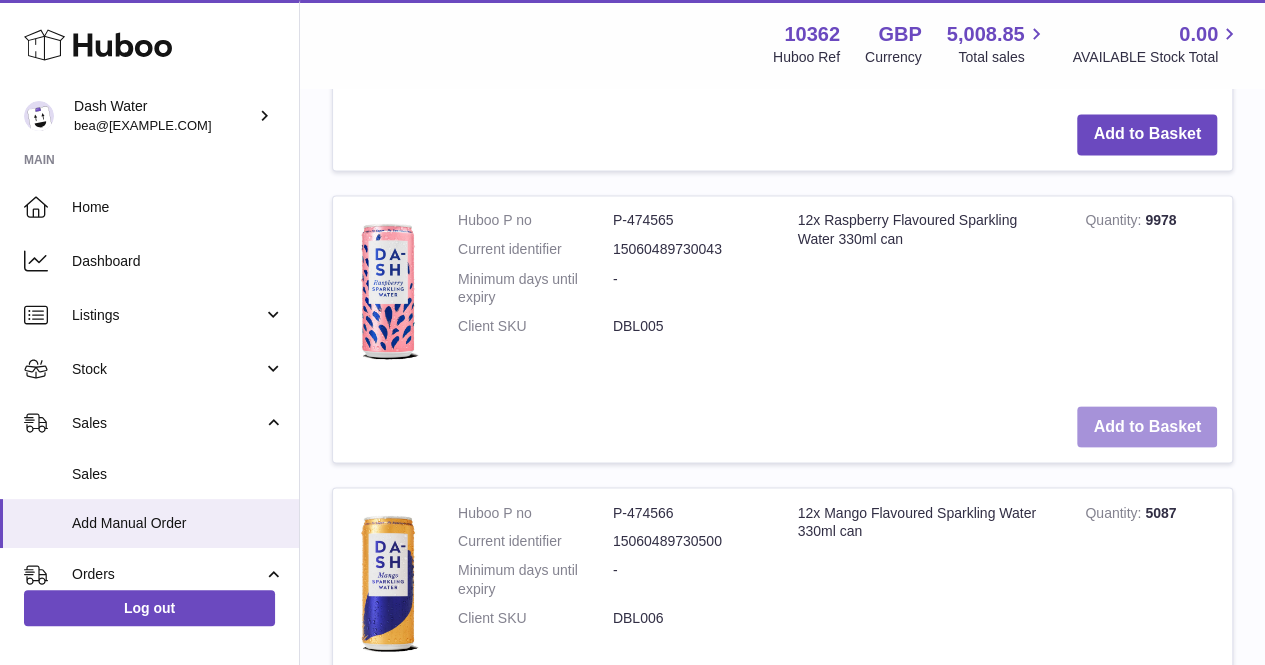 click on "Add to Basket" at bounding box center [1147, 426] 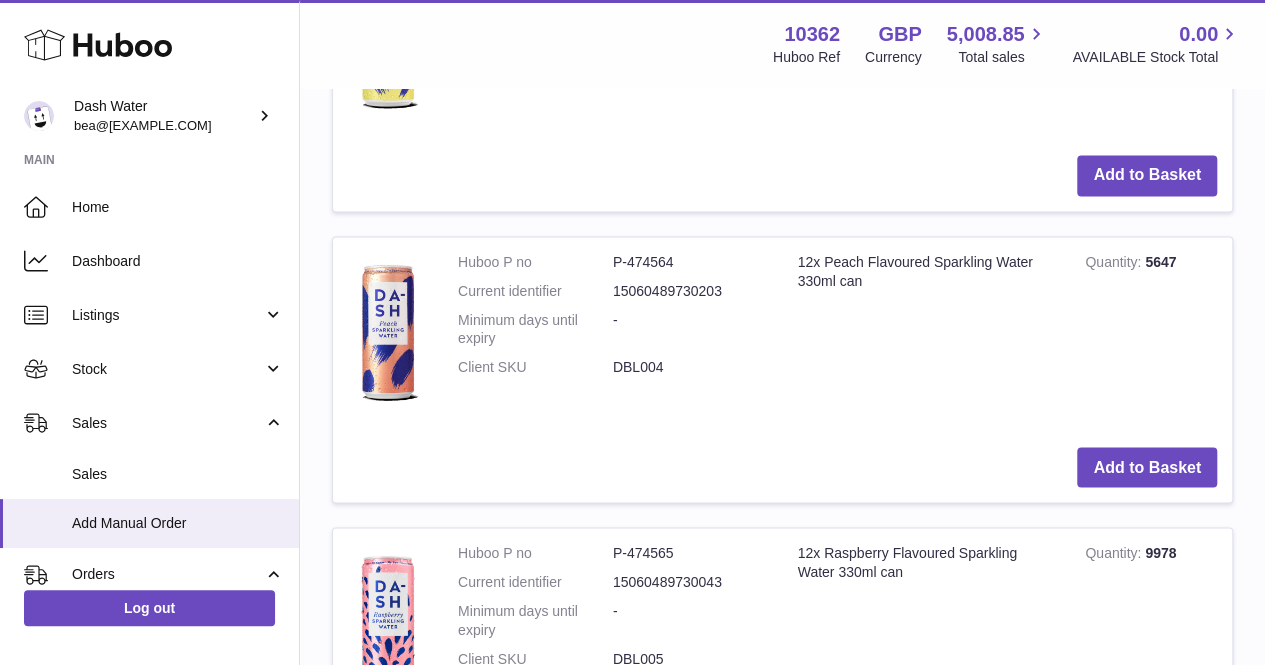 scroll, scrollTop: 1969, scrollLeft: 0, axis: vertical 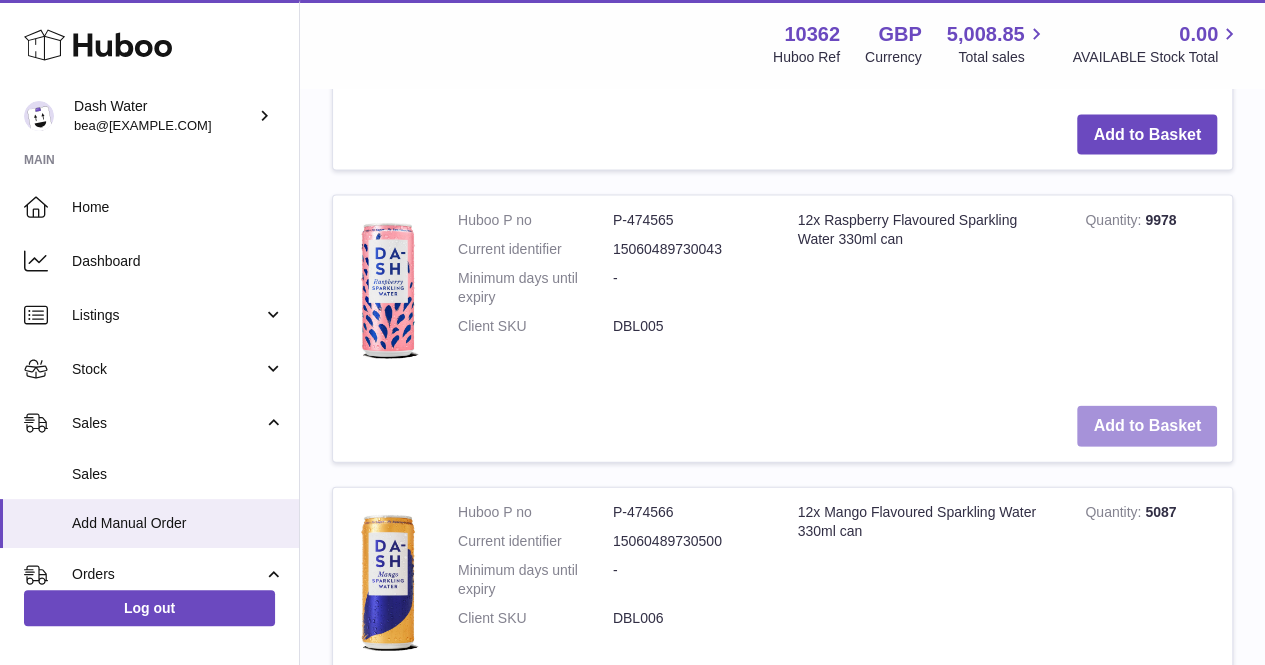 click on "Add to Basket" at bounding box center [1147, 426] 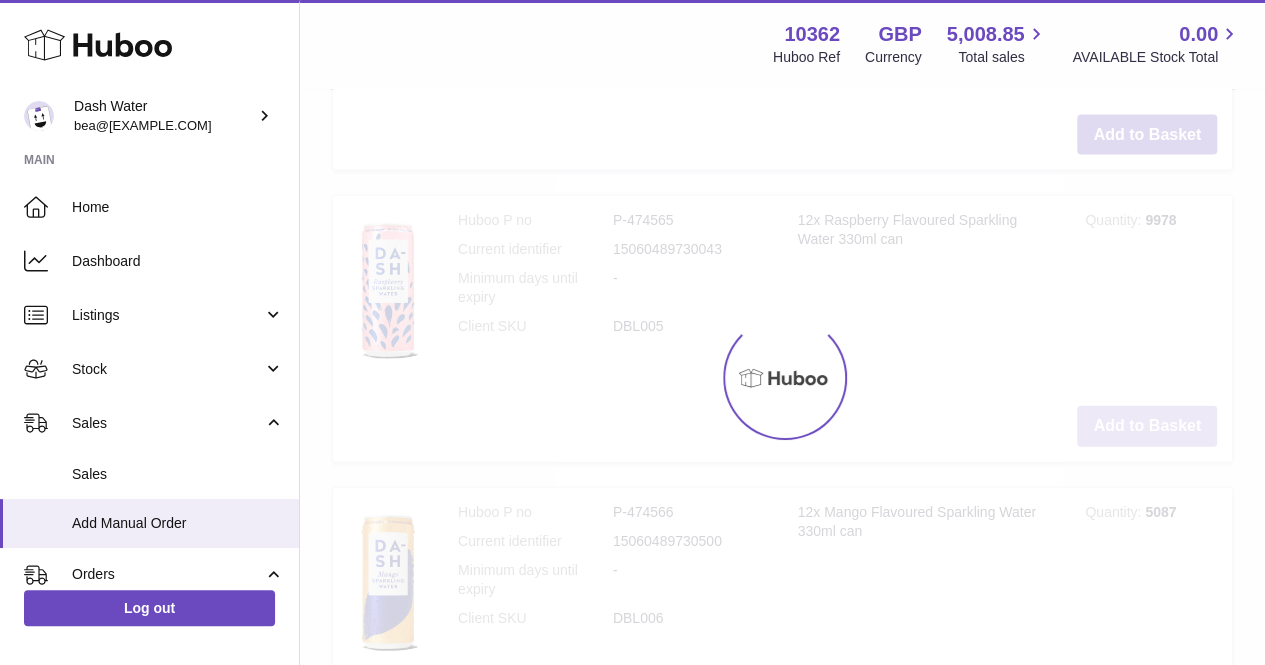 type on "*" 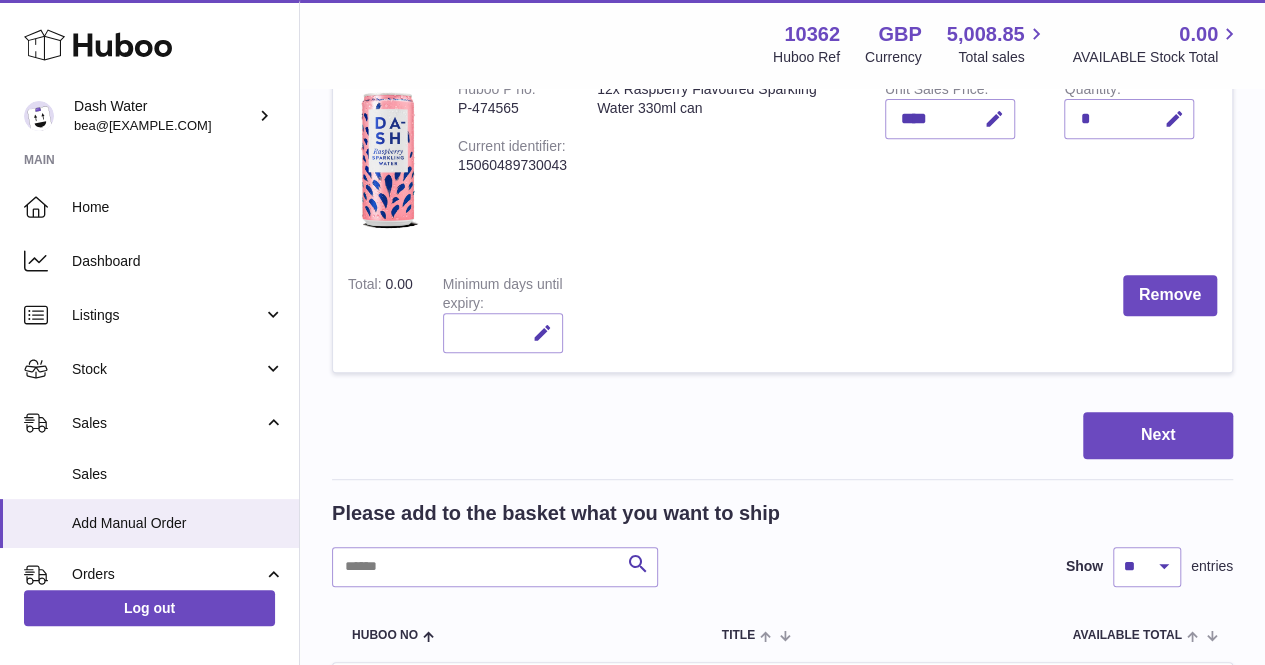 scroll, scrollTop: 521, scrollLeft: 0, axis: vertical 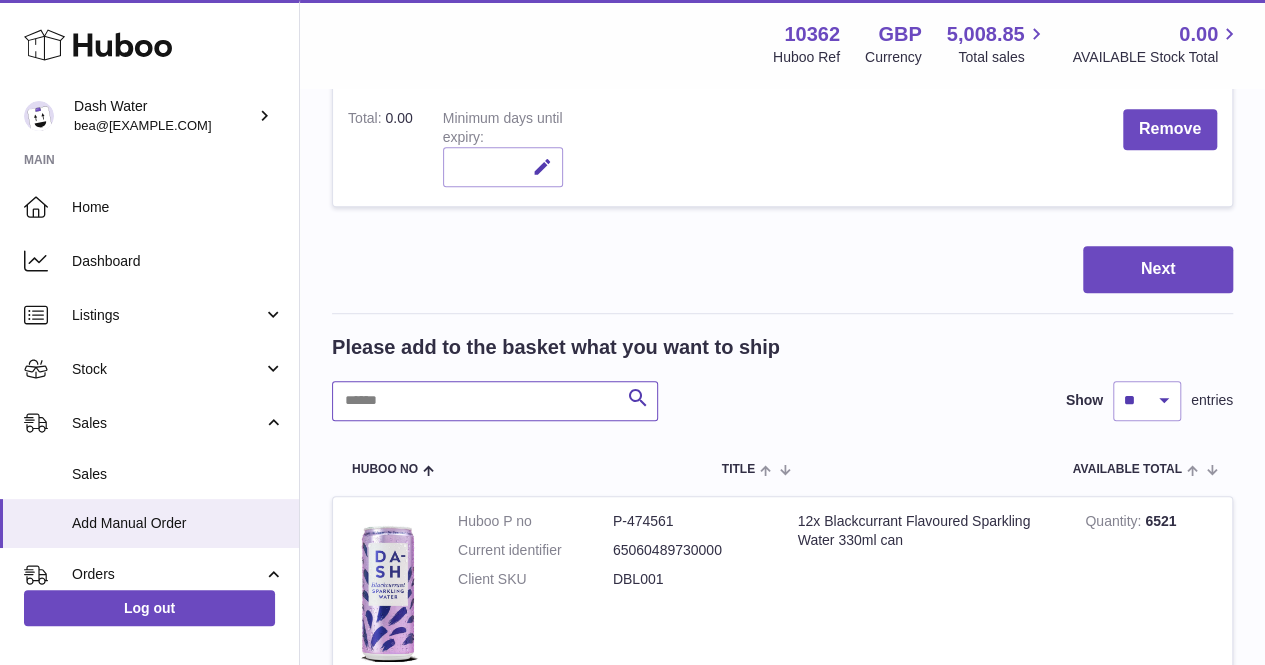 click at bounding box center [495, 401] 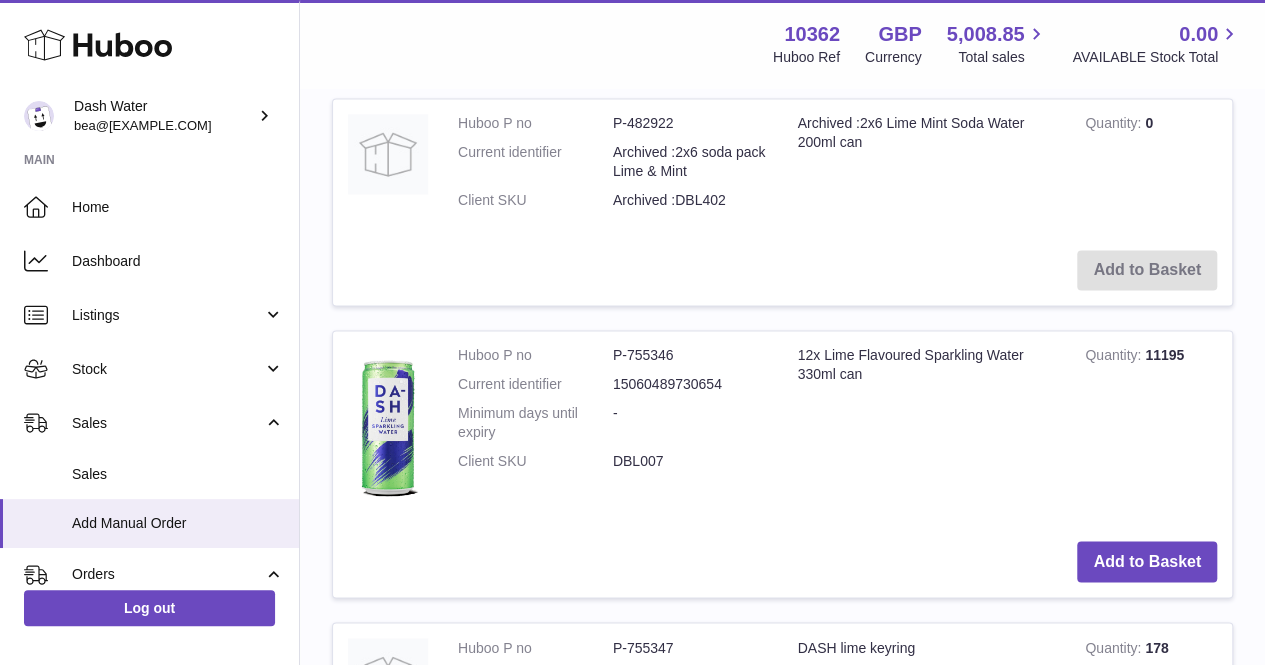 scroll, scrollTop: 1406, scrollLeft: 0, axis: vertical 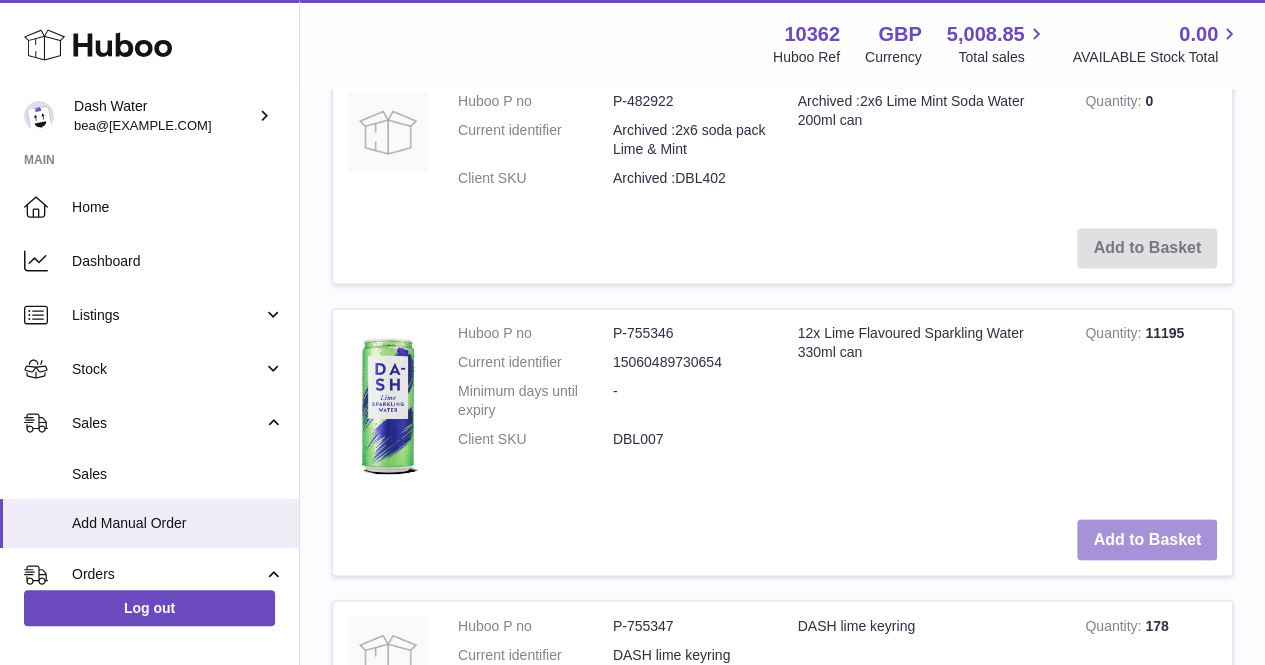 click on "Add to Basket" at bounding box center [1147, 539] 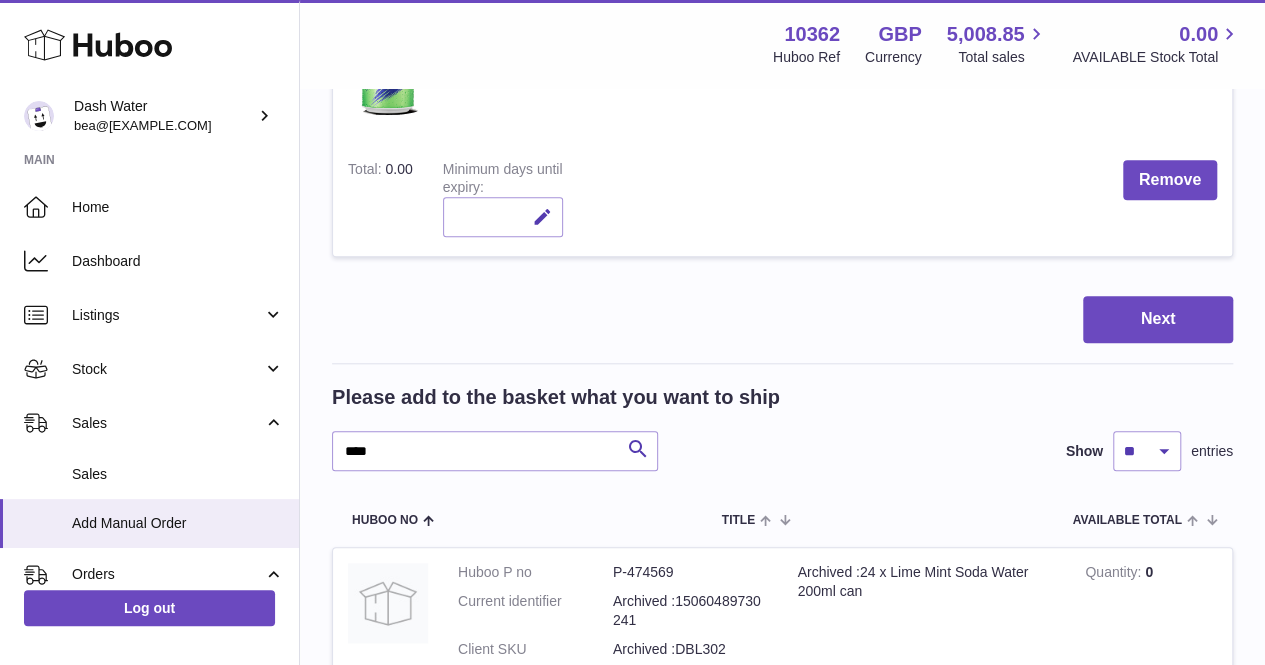 scroll, scrollTop: 804, scrollLeft: 0, axis: vertical 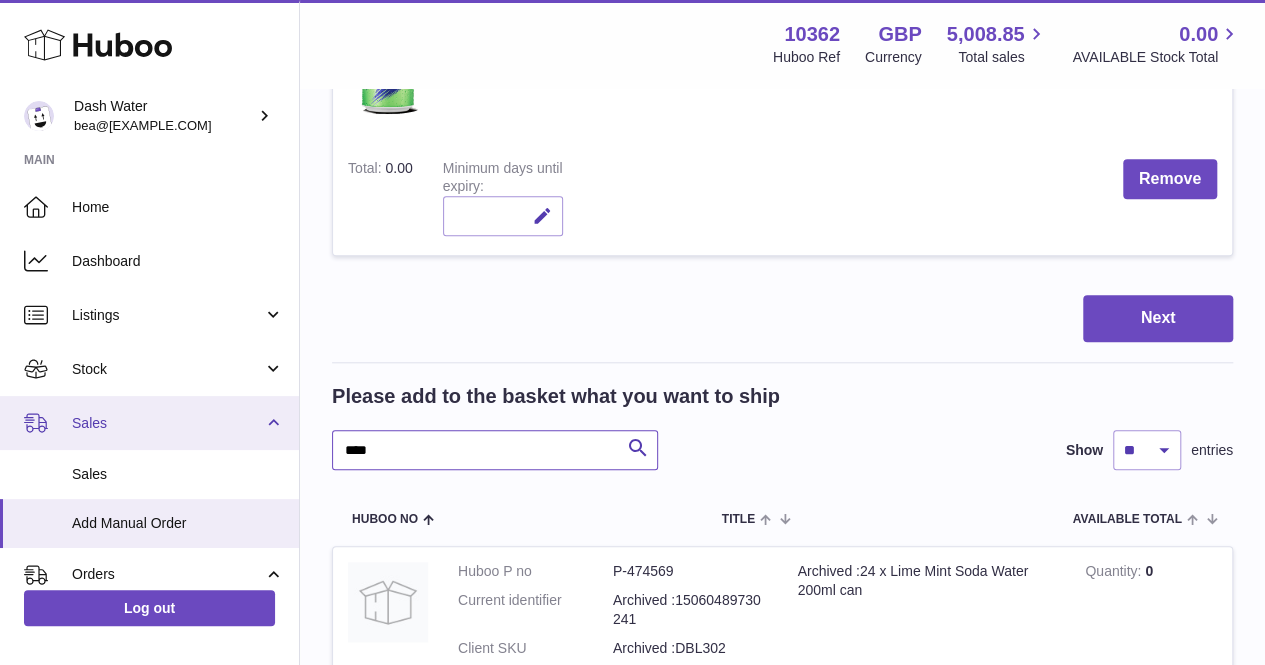 drag, startPoint x: 408, startPoint y: 455, endPoint x: 281, endPoint y: 441, distance: 127.769325 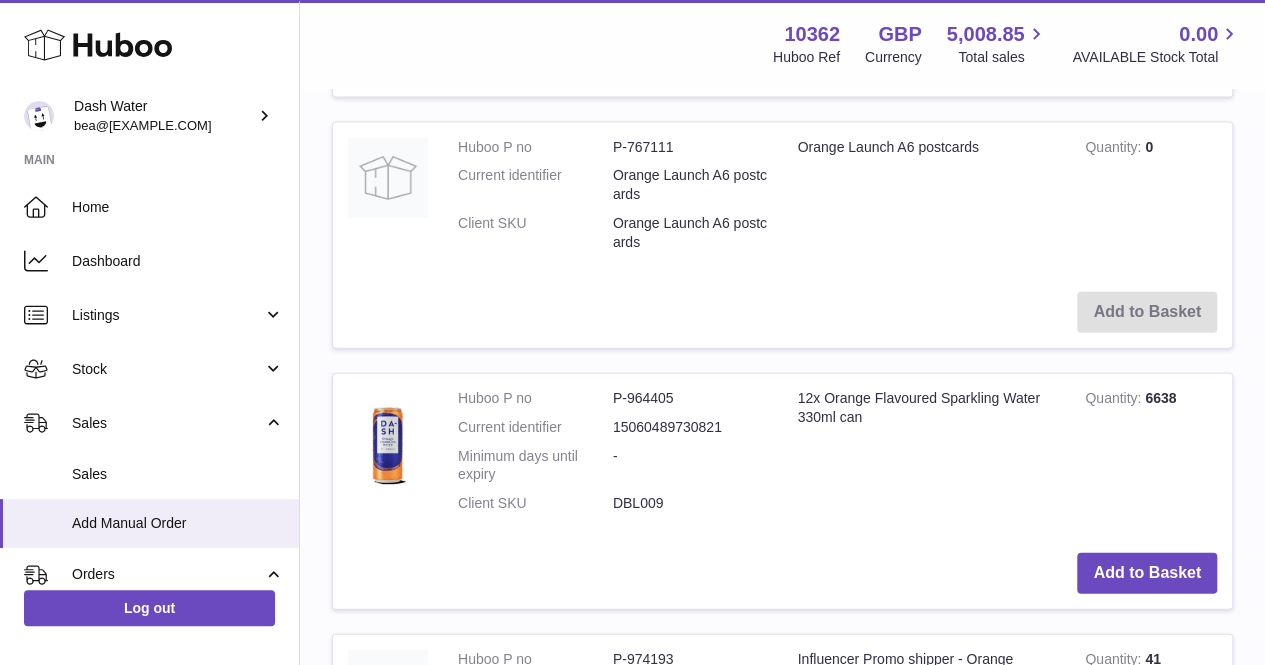 scroll, scrollTop: 2224, scrollLeft: 0, axis: vertical 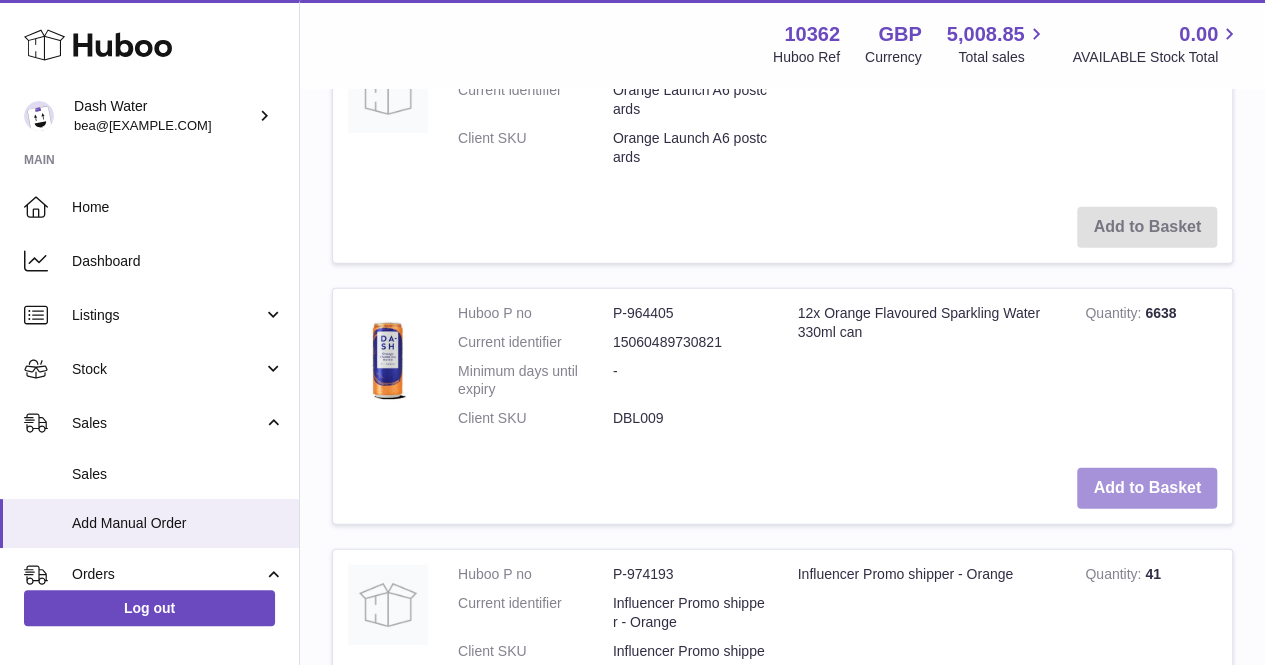 type on "******" 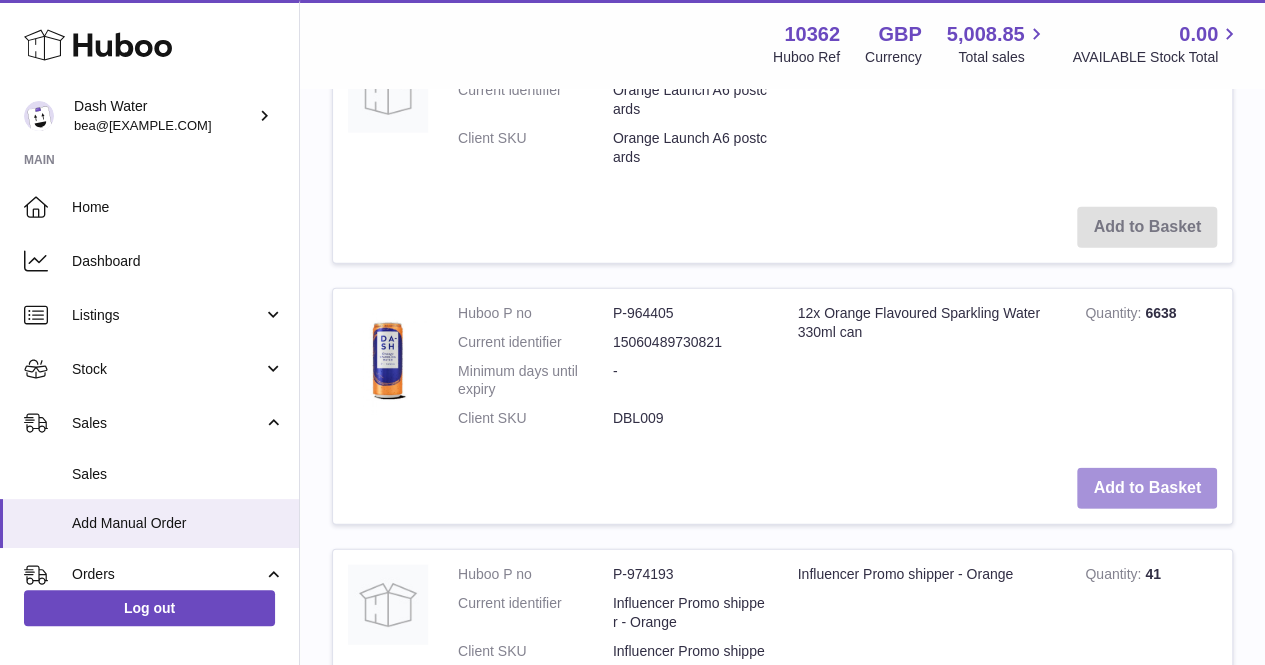 click on "Add to Basket" at bounding box center (1147, 488) 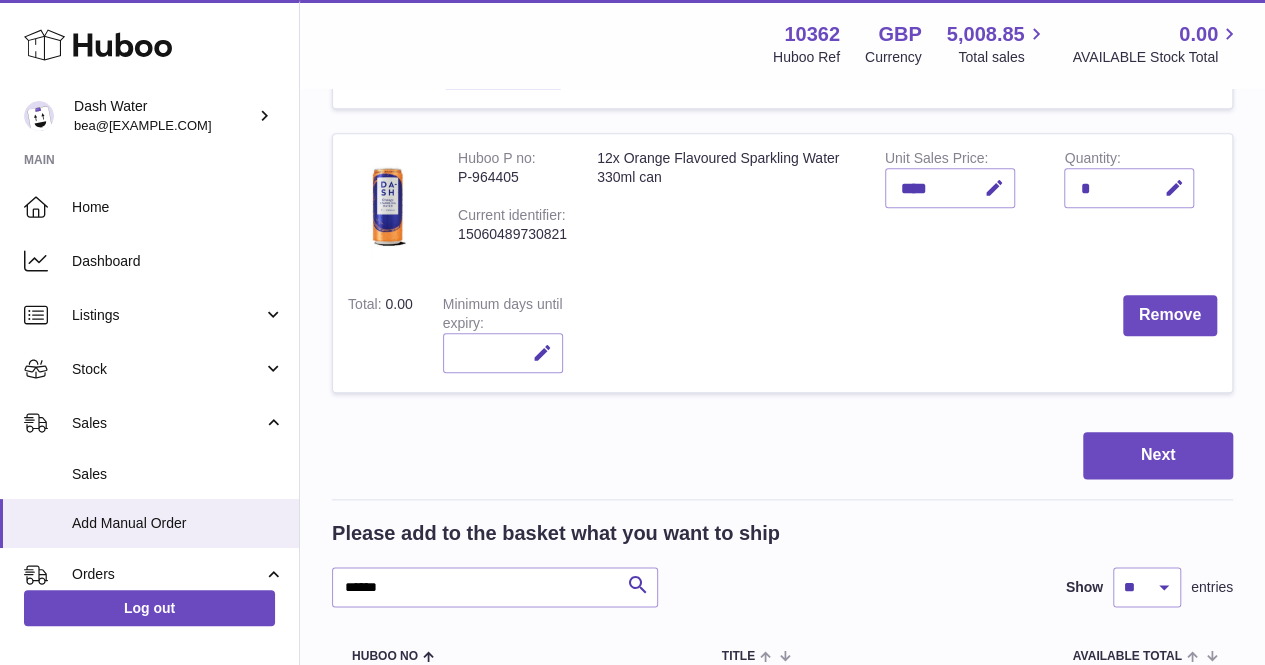 scroll, scrollTop: 954, scrollLeft: 0, axis: vertical 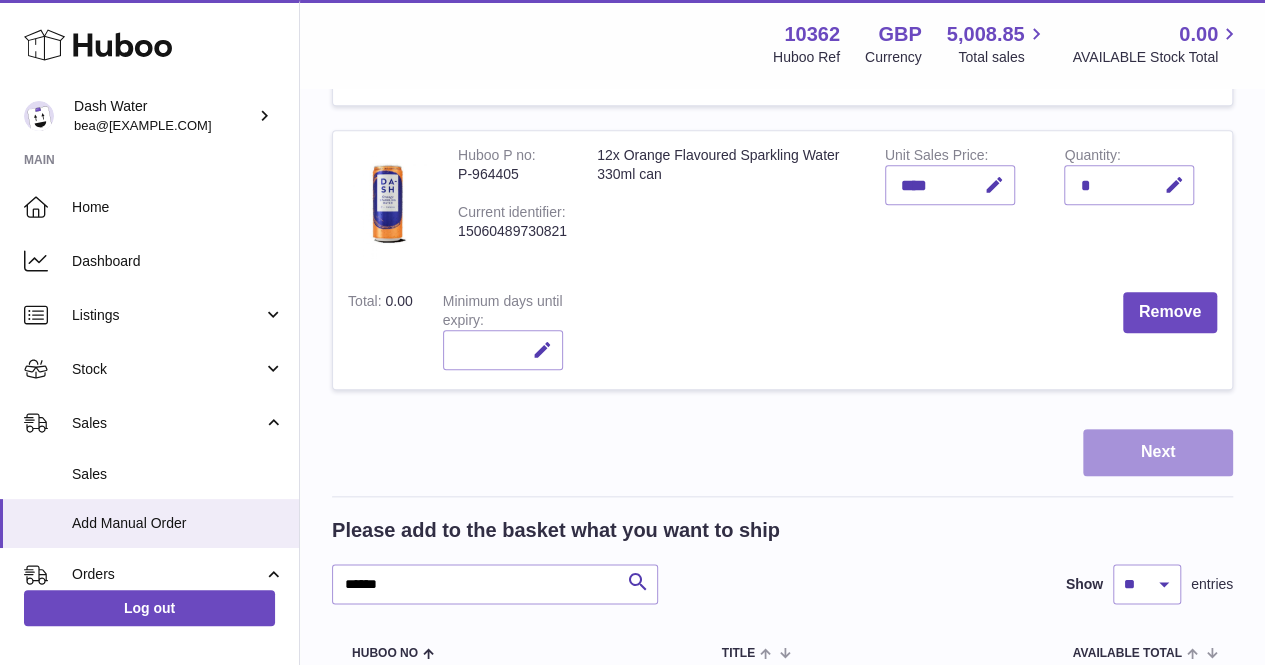 click on "Next" at bounding box center (1158, 452) 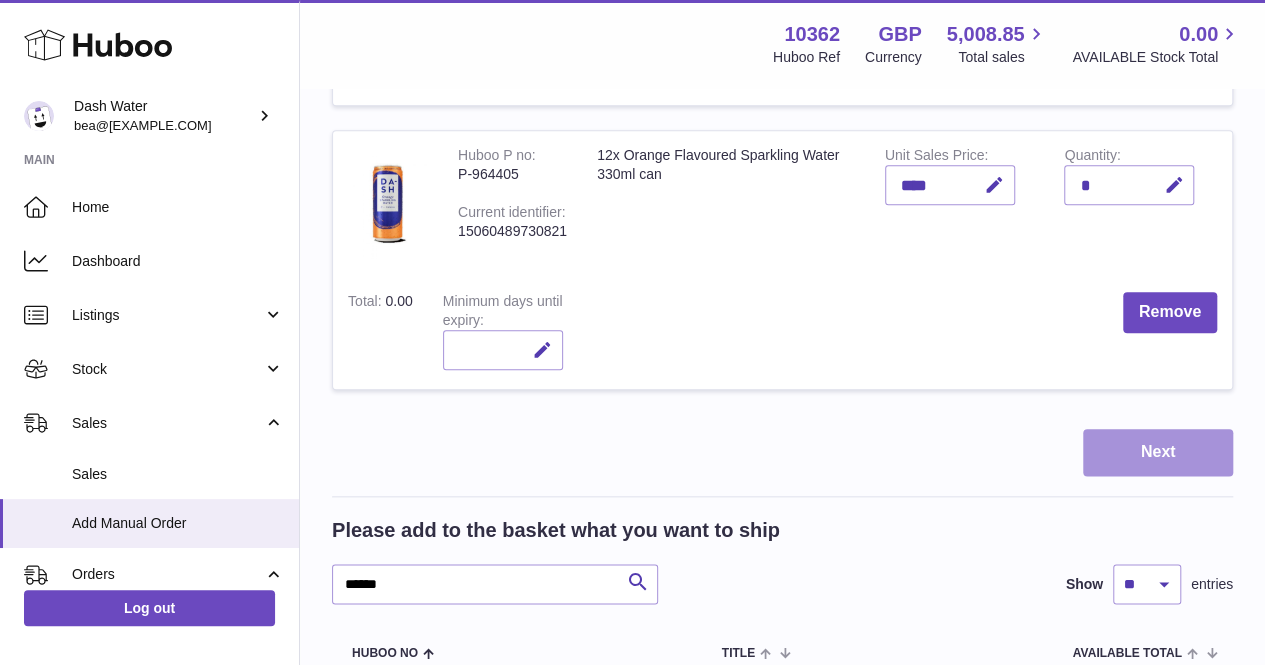 scroll, scrollTop: 0, scrollLeft: 0, axis: both 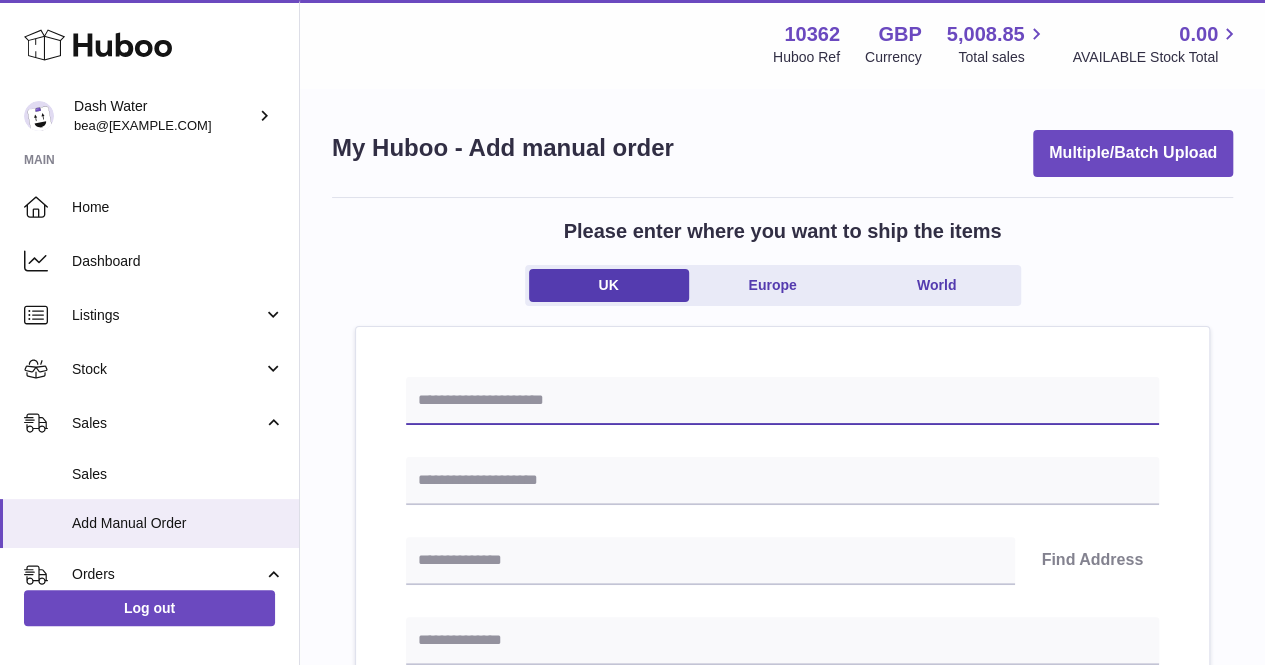 click at bounding box center [782, 401] 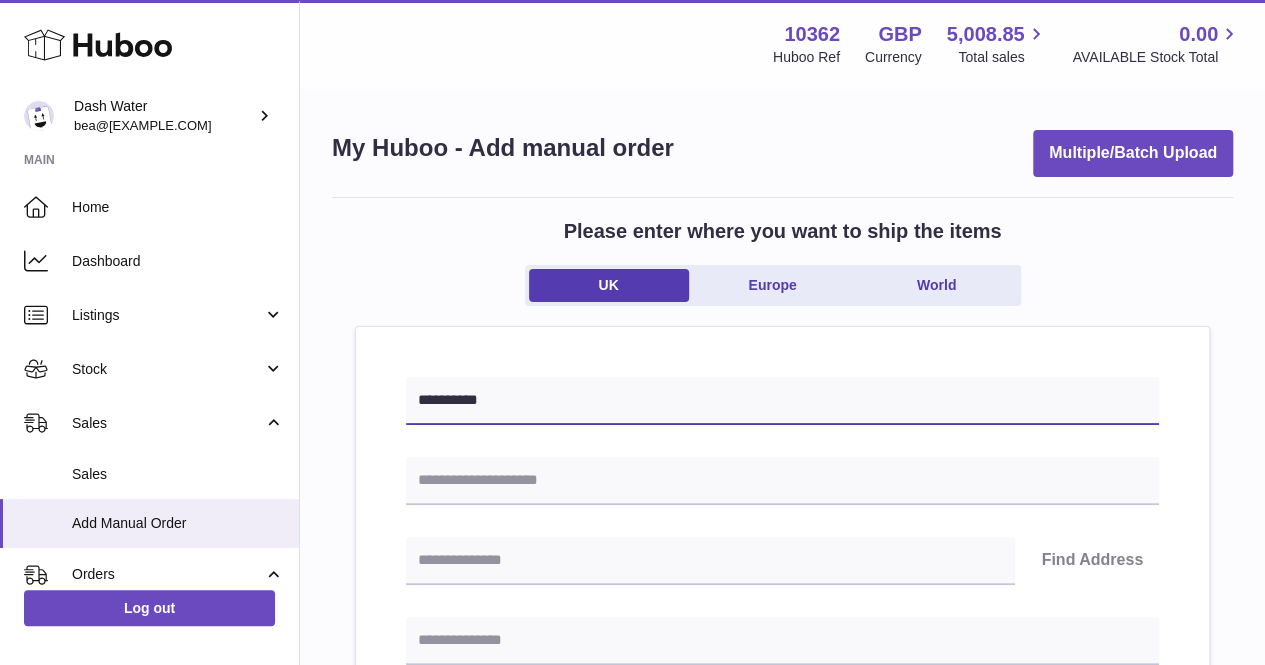 type on "**********" 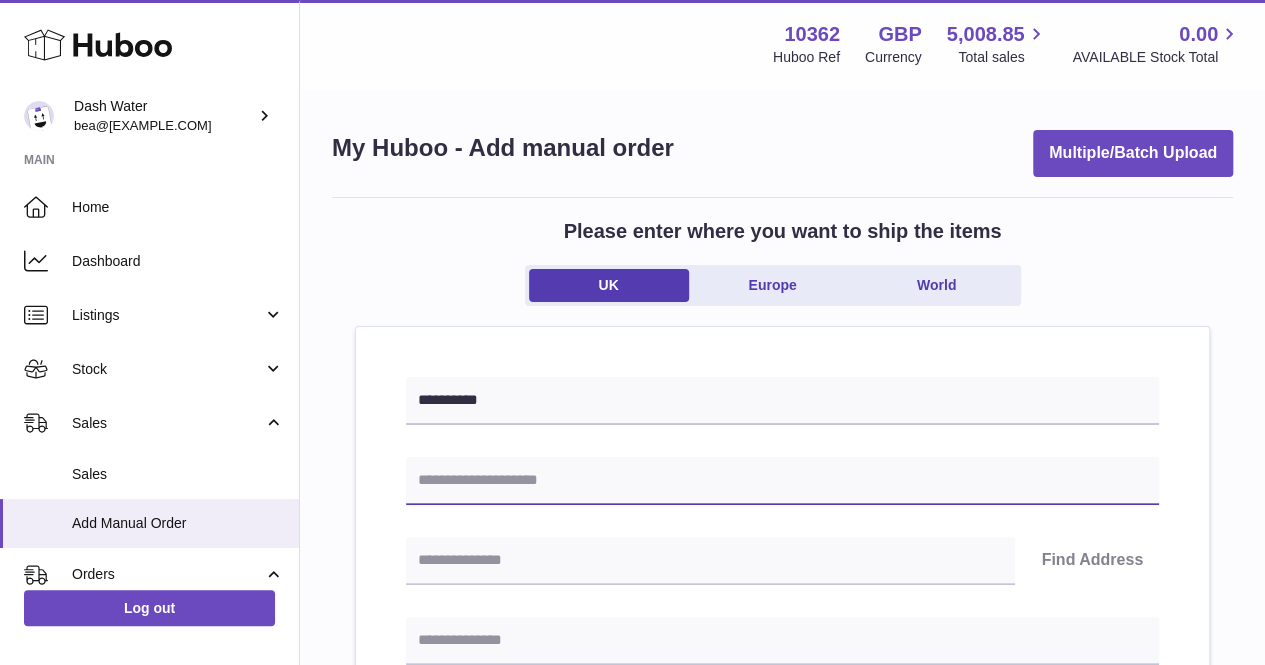 click at bounding box center [782, 481] 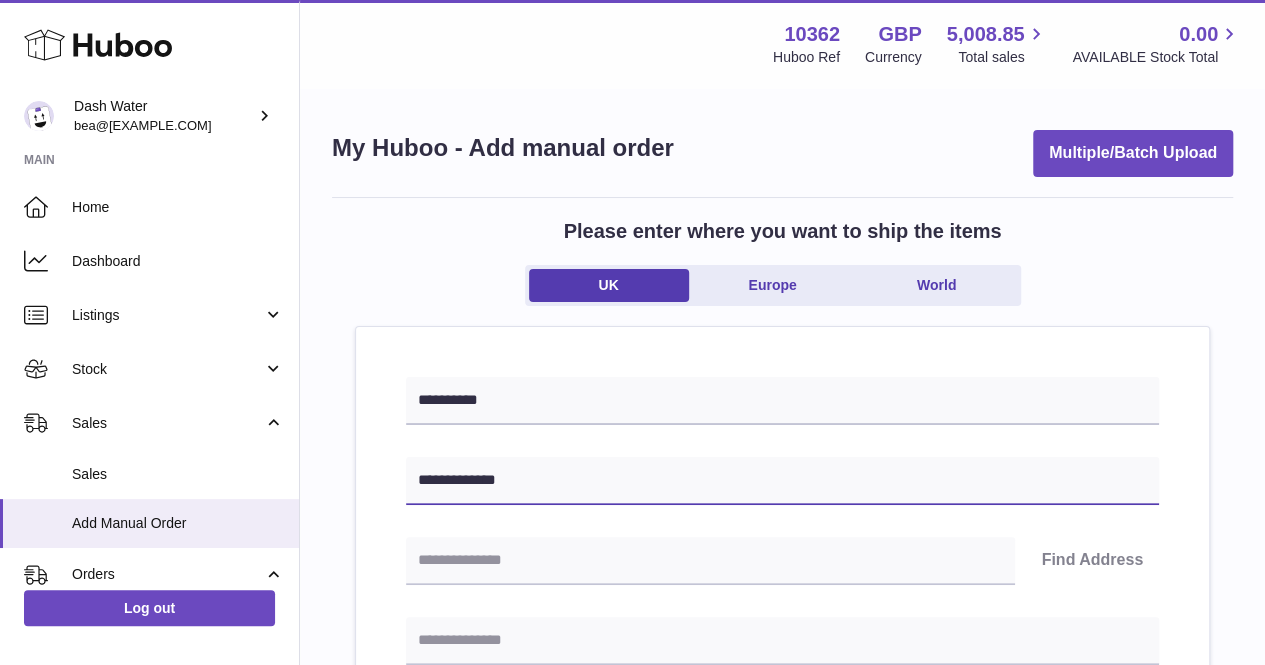 type on "**********" 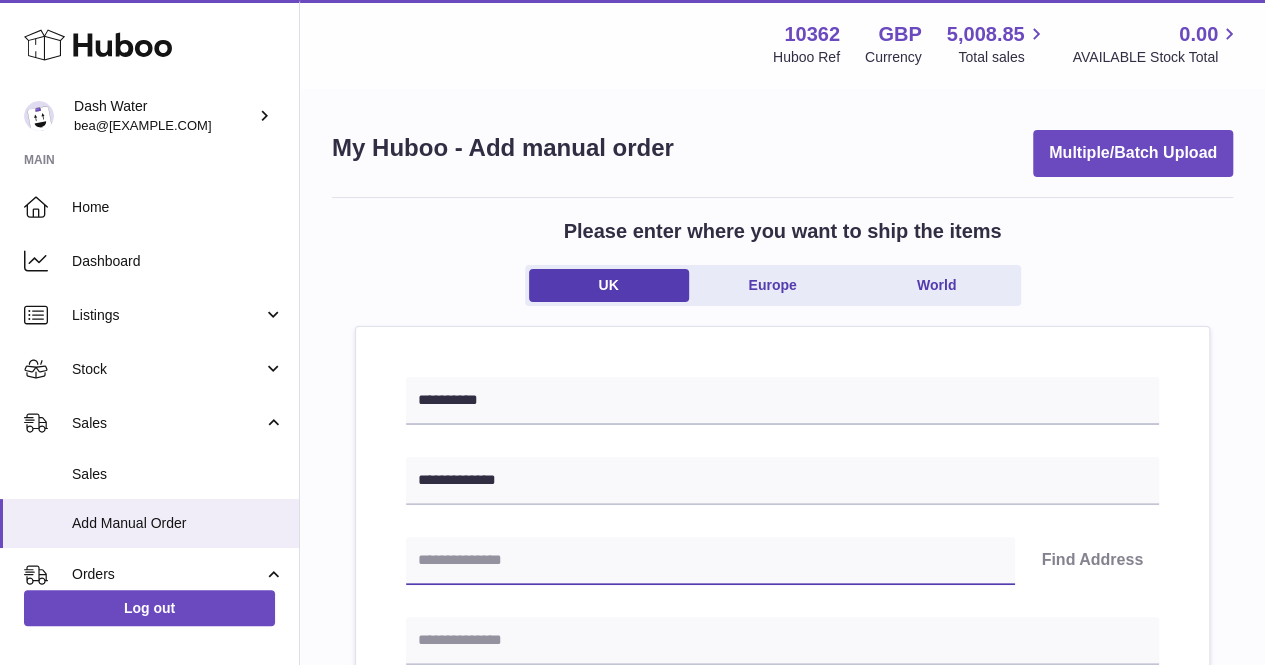 click at bounding box center [710, 561] 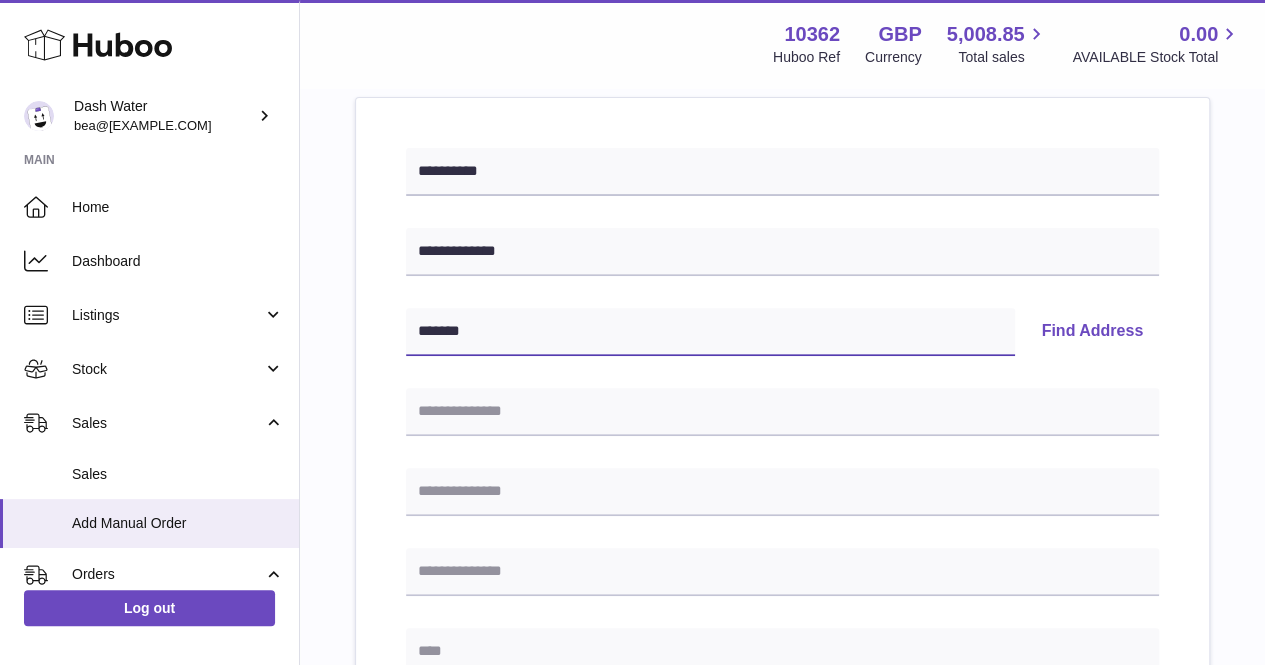 scroll, scrollTop: 230, scrollLeft: 0, axis: vertical 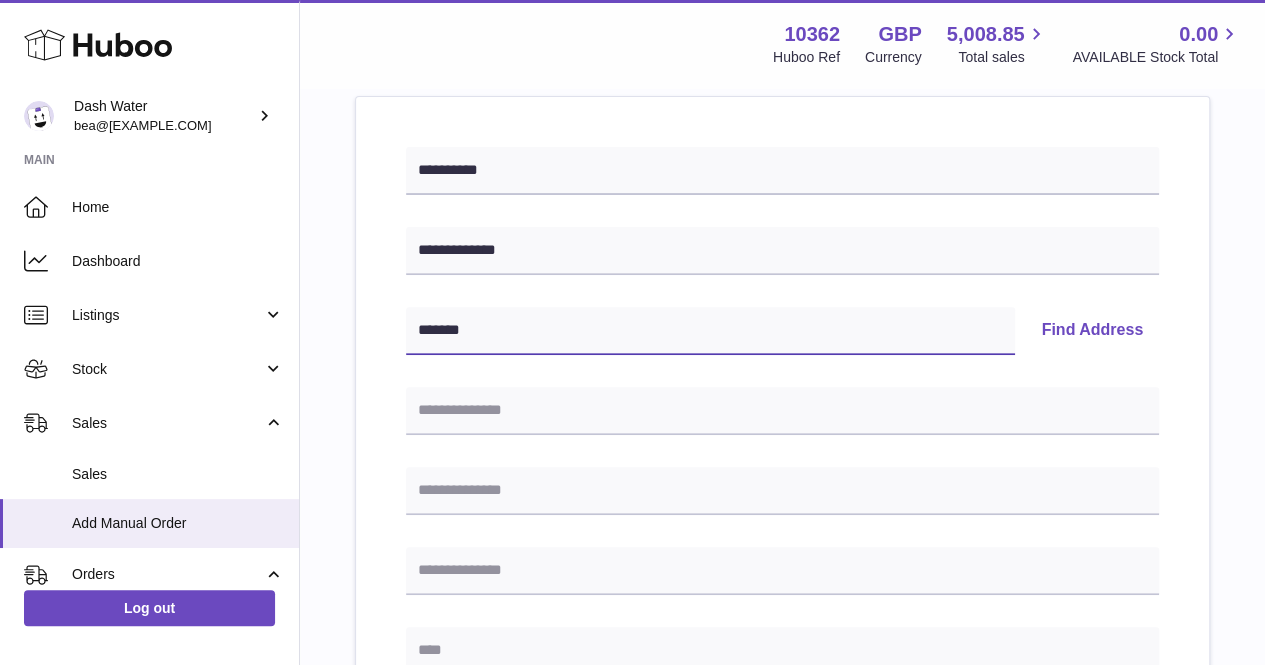 type on "*******" 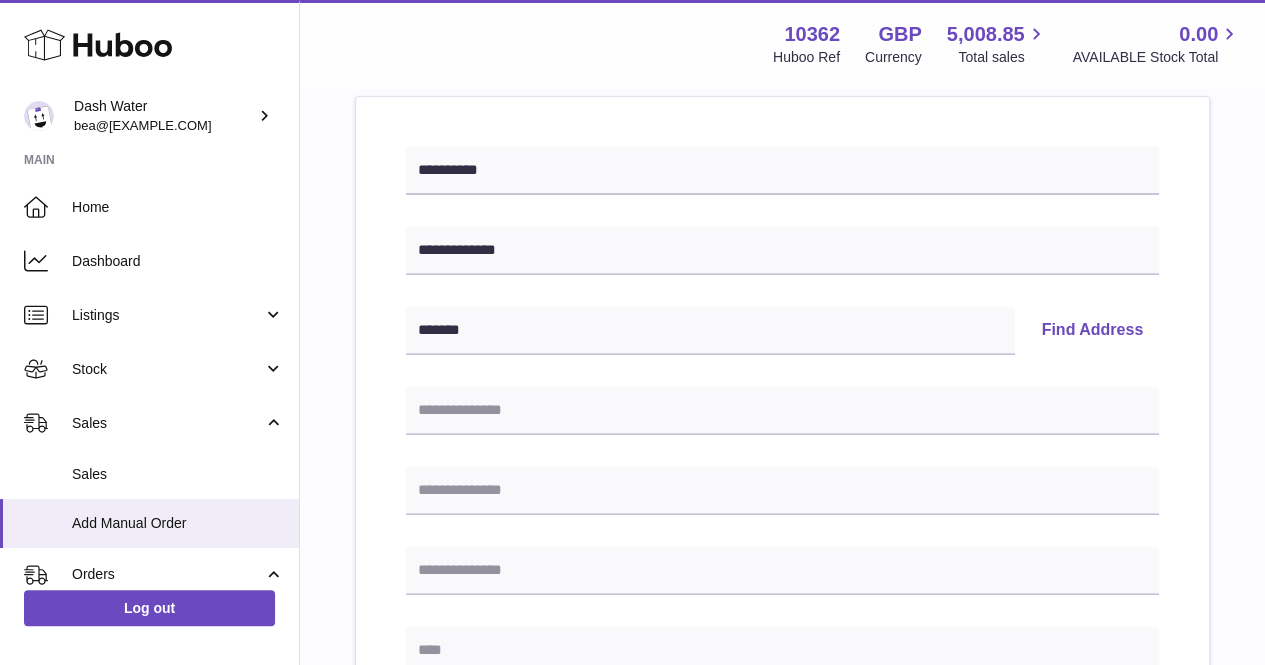click on "Find Address" at bounding box center (1092, 331) 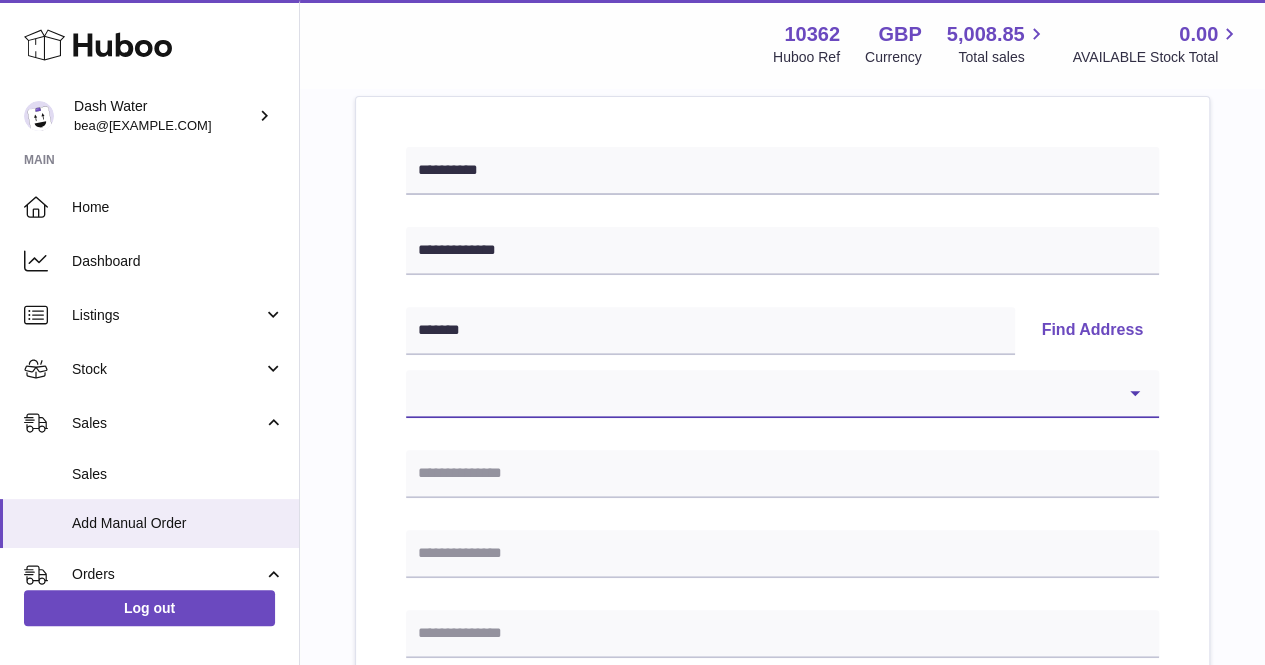 click on "**********" at bounding box center [782, 394] 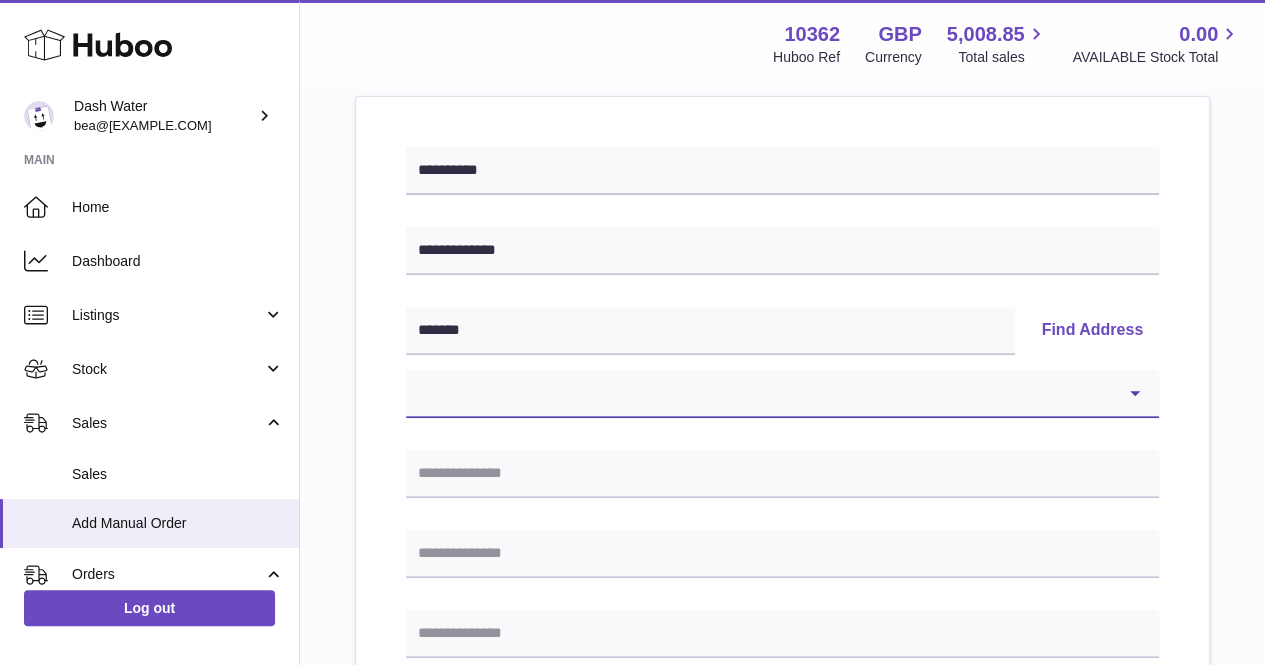 select on "*" 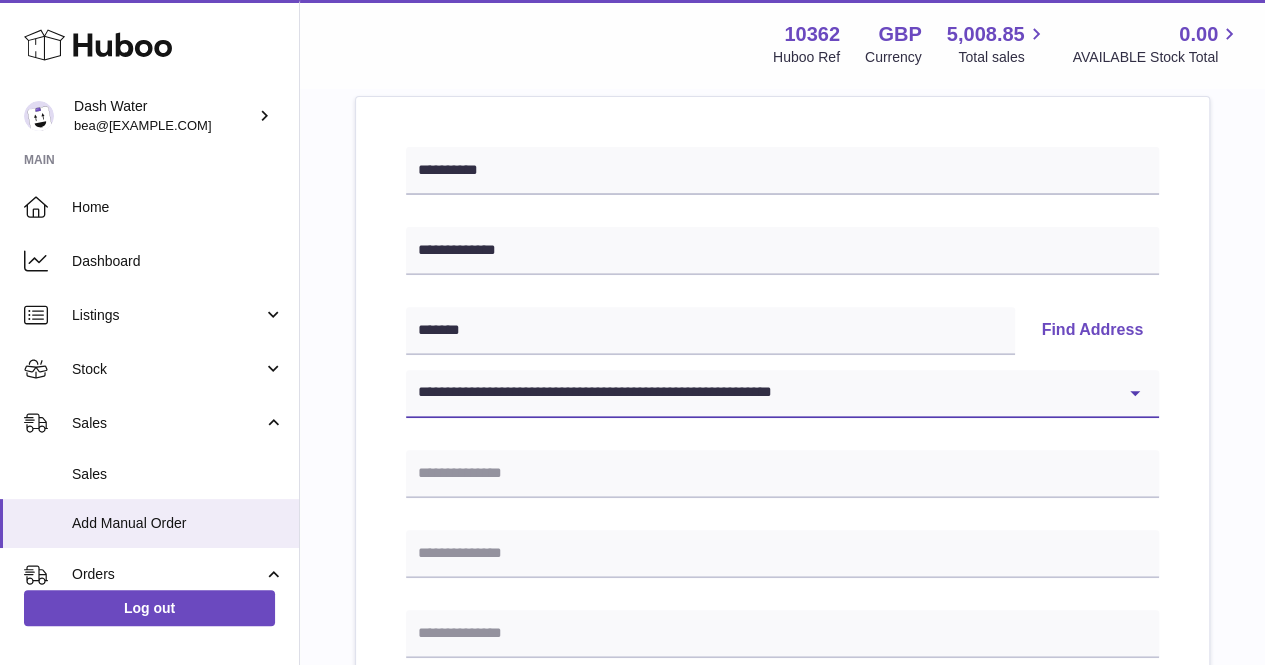 click on "**********" at bounding box center (782, 394) 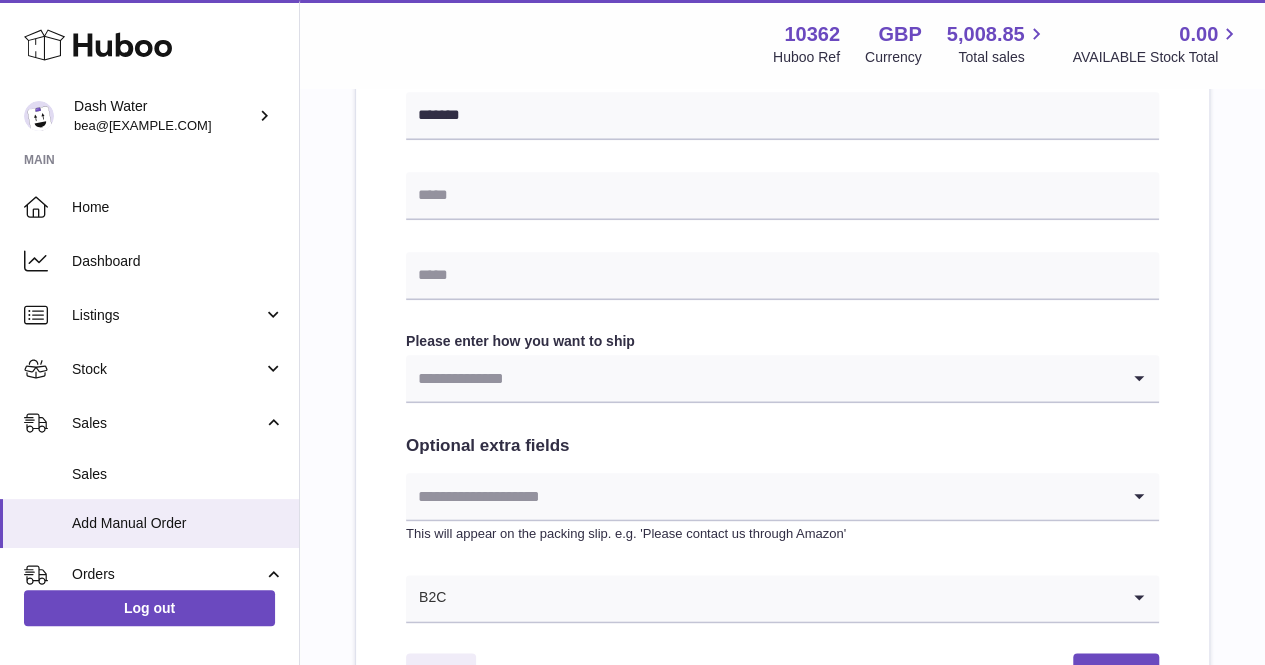 scroll, scrollTop: 909, scrollLeft: 0, axis: vertical 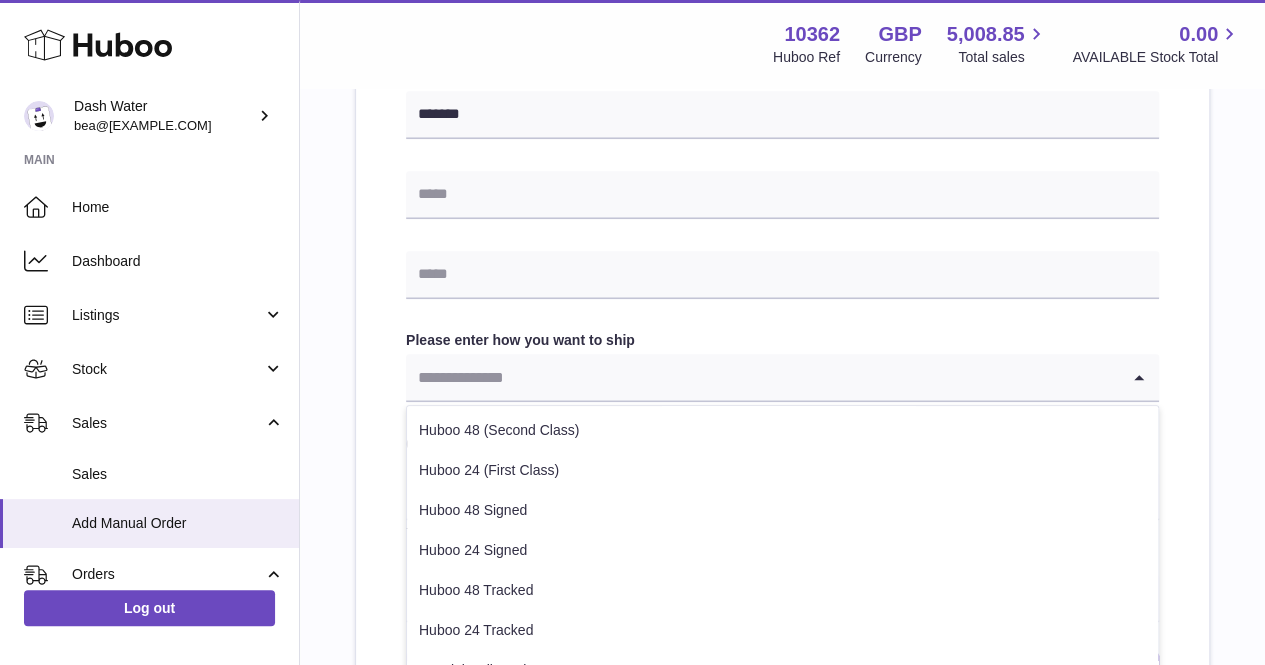 click at bounding box center (762, 377) 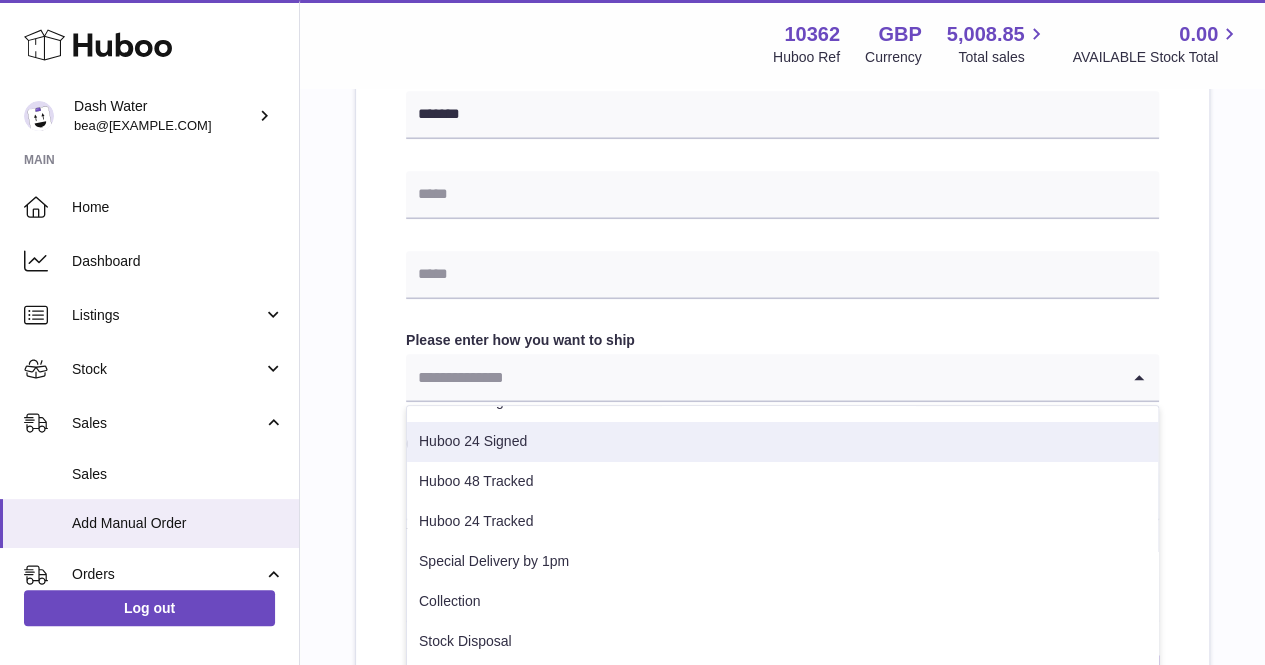 scroll, scrollTop: 111, scrollLeft: 0, axis: vertical 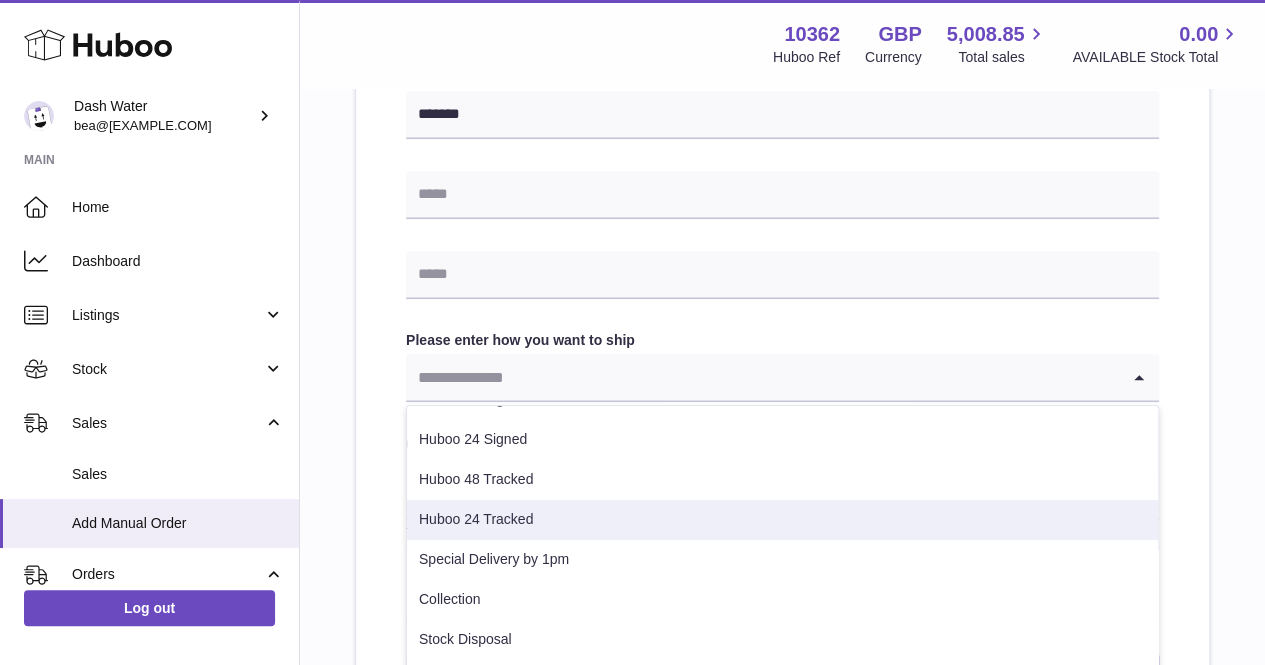 click on "Huboo 24 Tracked" at bounding box center (782, 520) 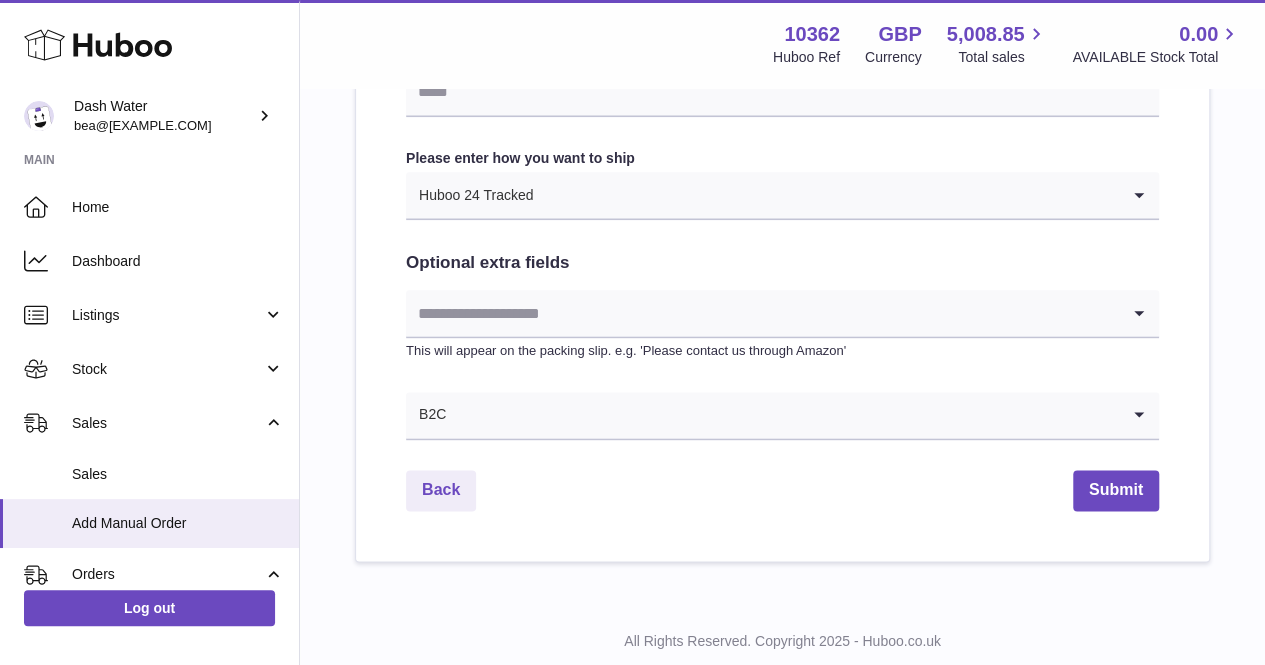 scroll, scrollTop: 1119, scrollLeft: 0, axis: vertical 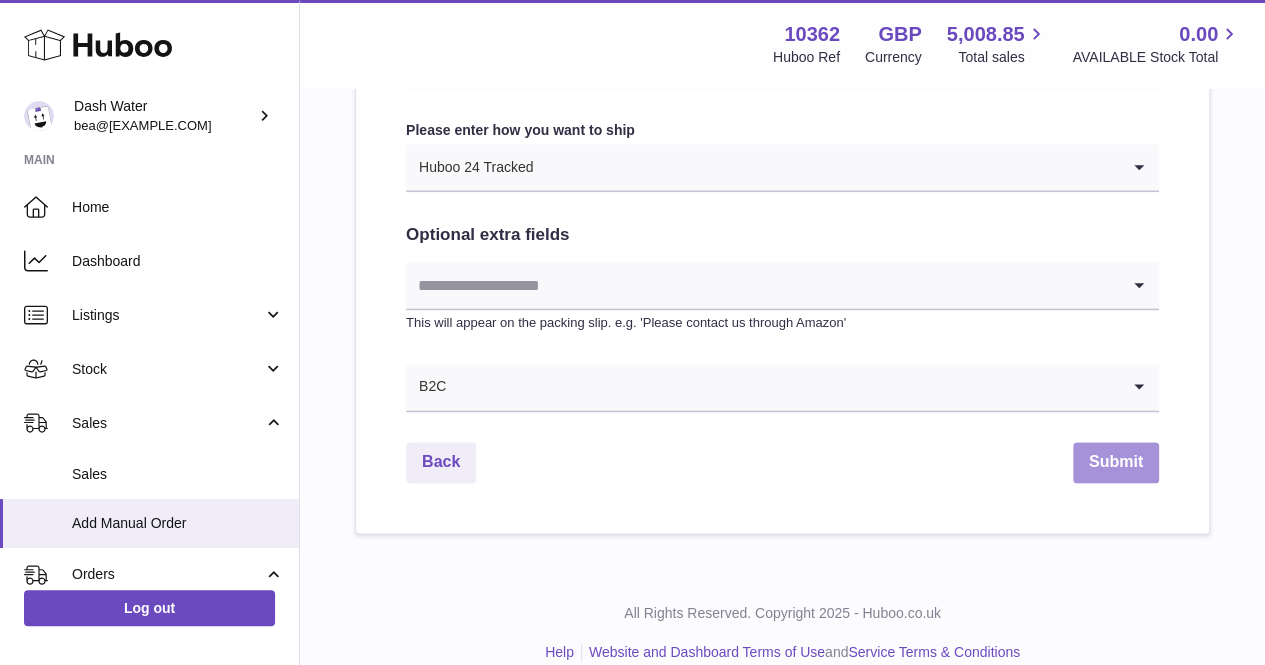 click on "Submit" at bounding box center (1116, 462) 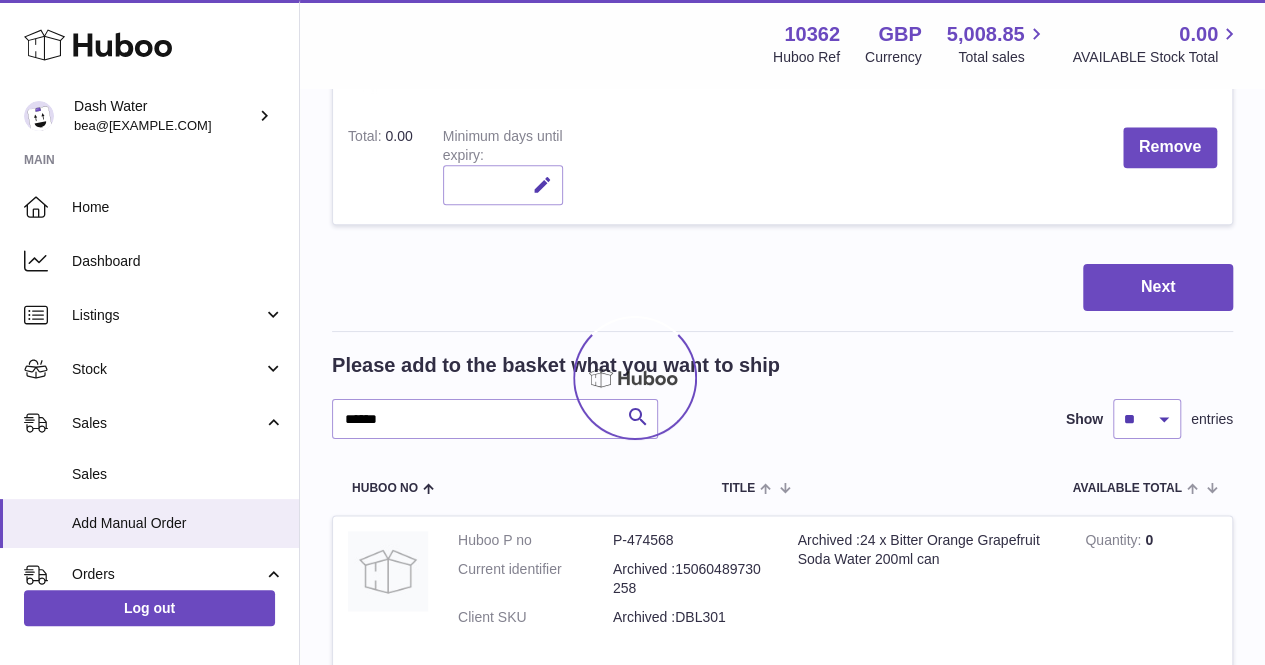 scroll, scrollTop: 0, scrollLeft: 0, axis: both 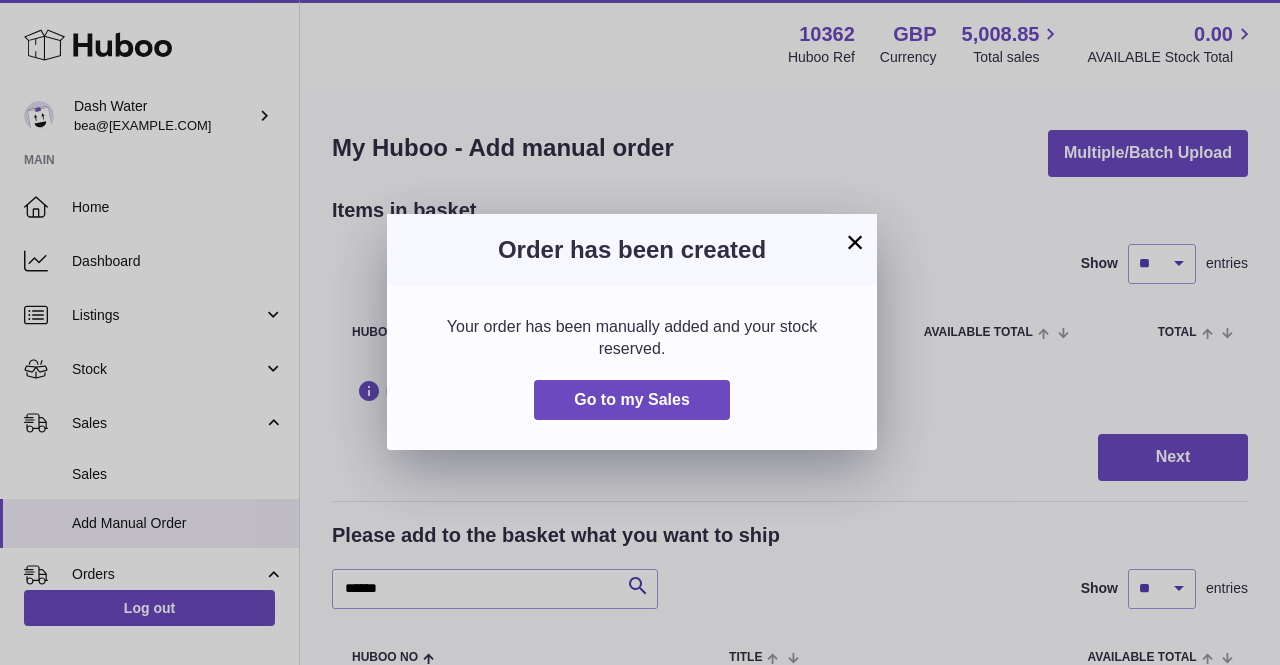 click on "×" at bounding box center (855, 242) 